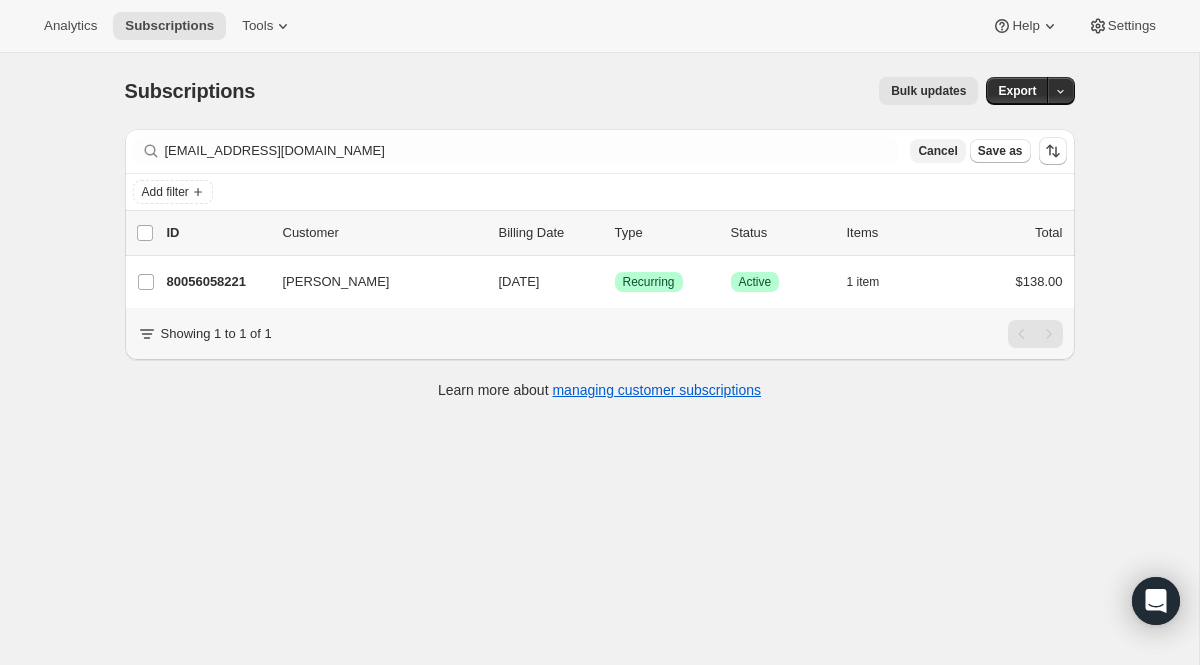 scroll, scrollTop: 0, scrollLeft: 0, axis: both 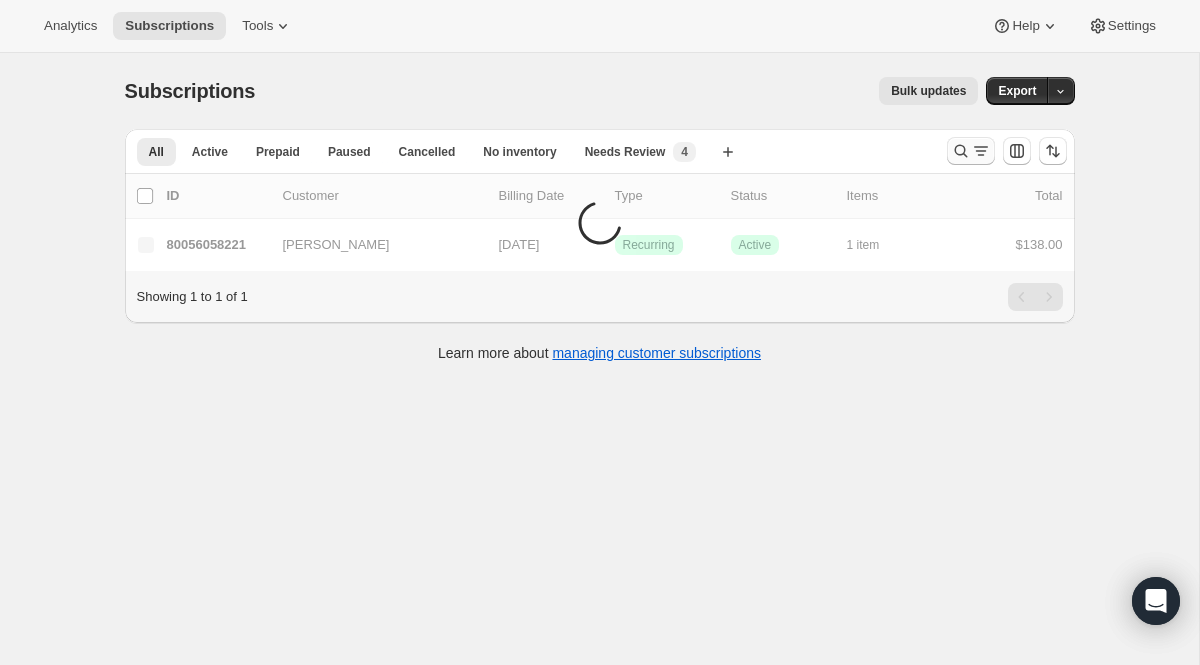 click 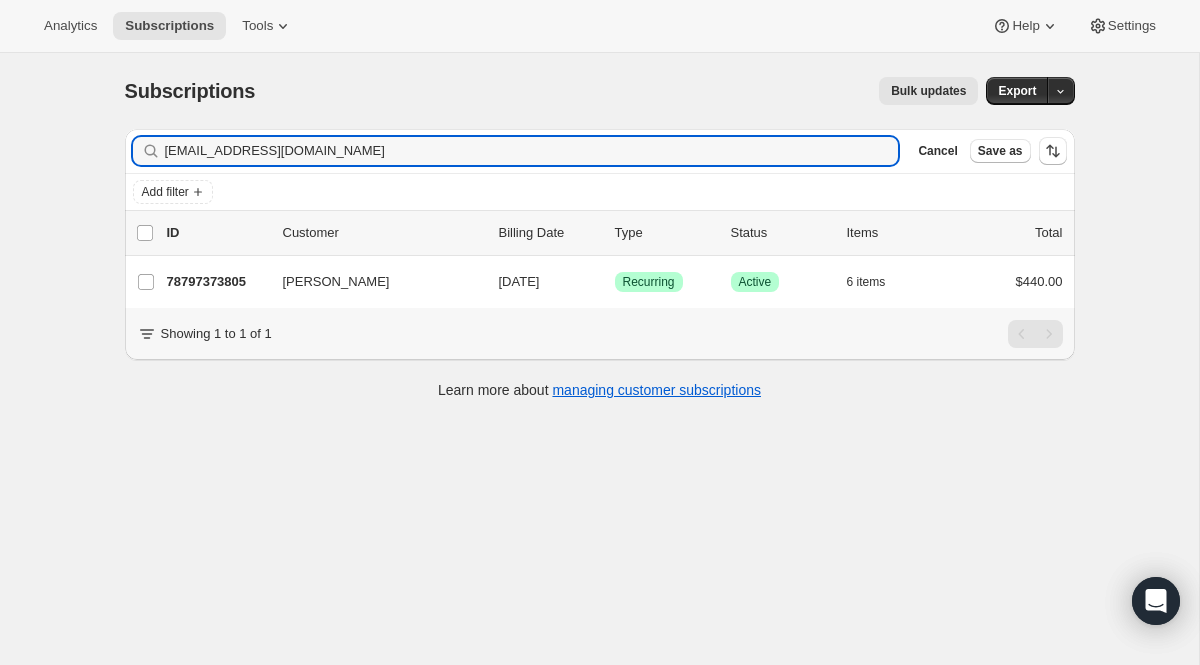 type on "[EMAIL_ADDRESS][DOMAIN_NAME]" 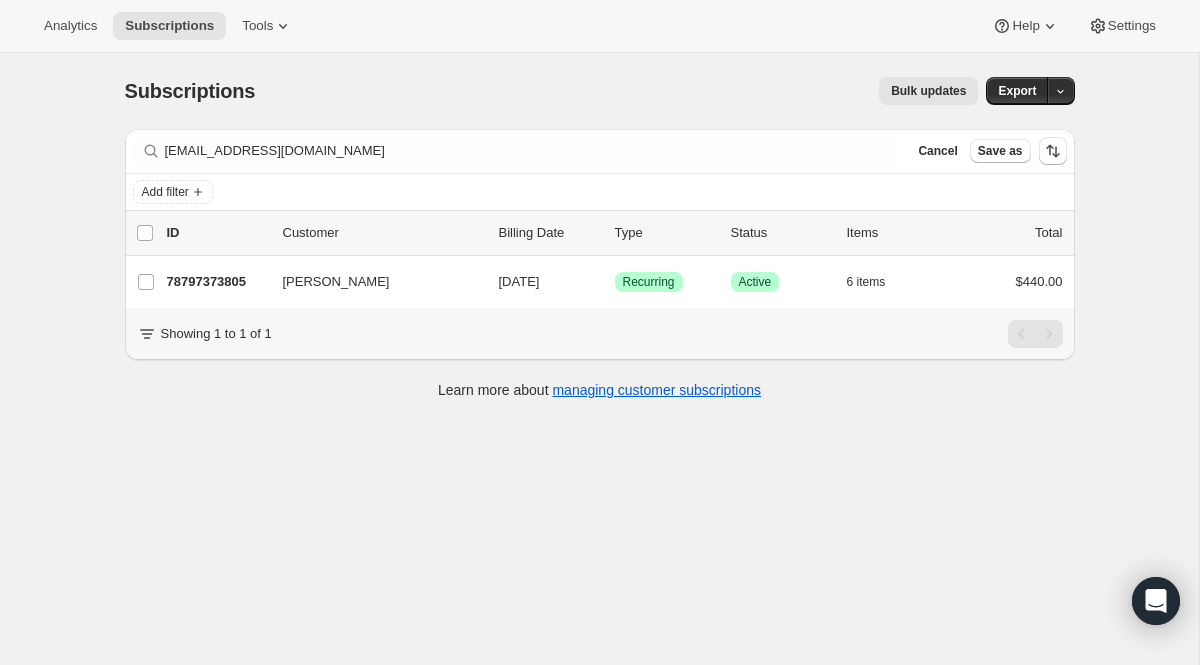 click on "Filter subscribers [EMAIL_ADDRESS][DOMAIN_NAME] Clear Cancel Save as" at bounding box center (600, 151) 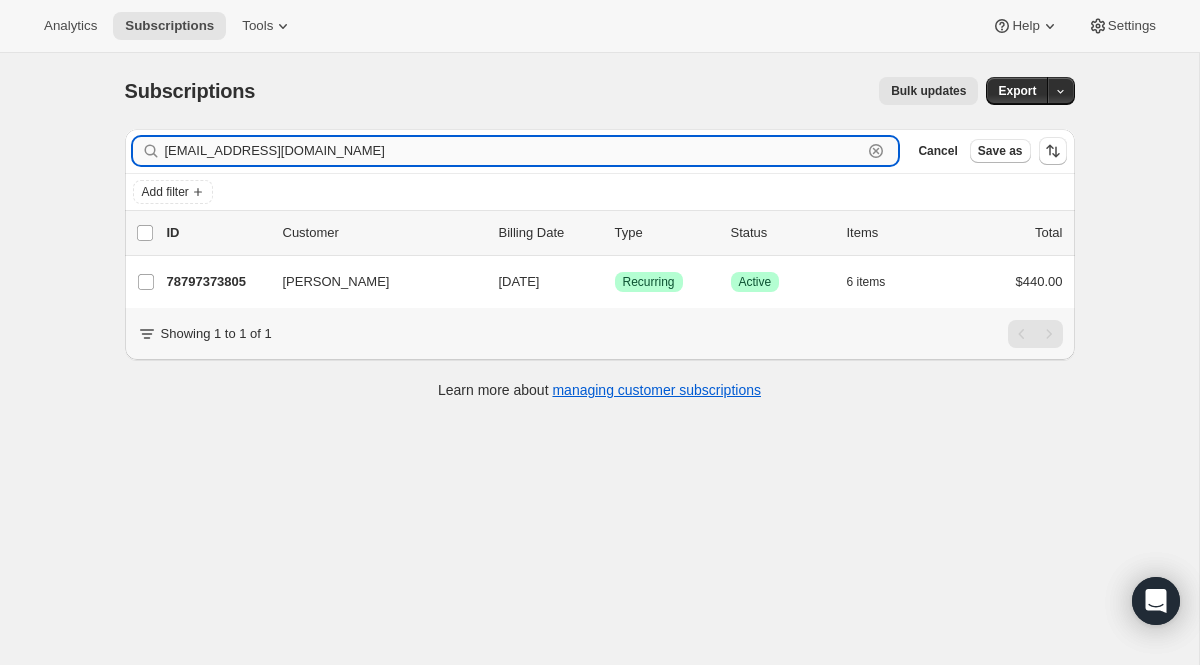 click on "[EMAIL_ADDRESS][DOMAIN_NAME]" at bounding box center [514, 151] 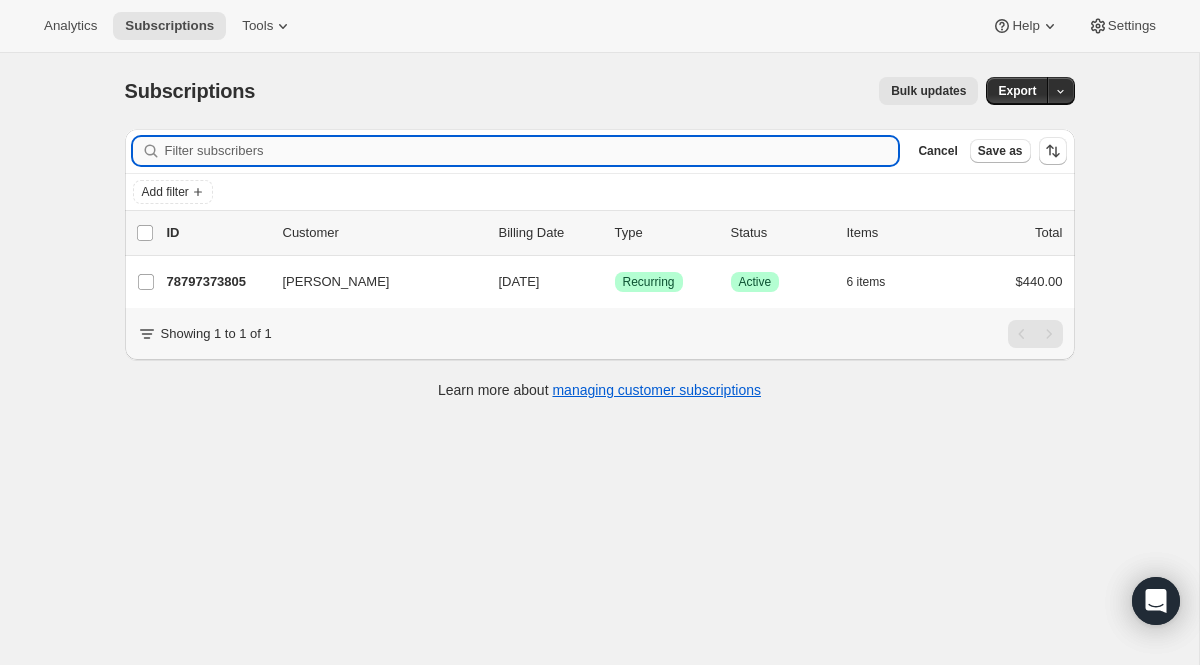 paste on "[EMAIL_ADDRESS][DOMAIN_NAME]" 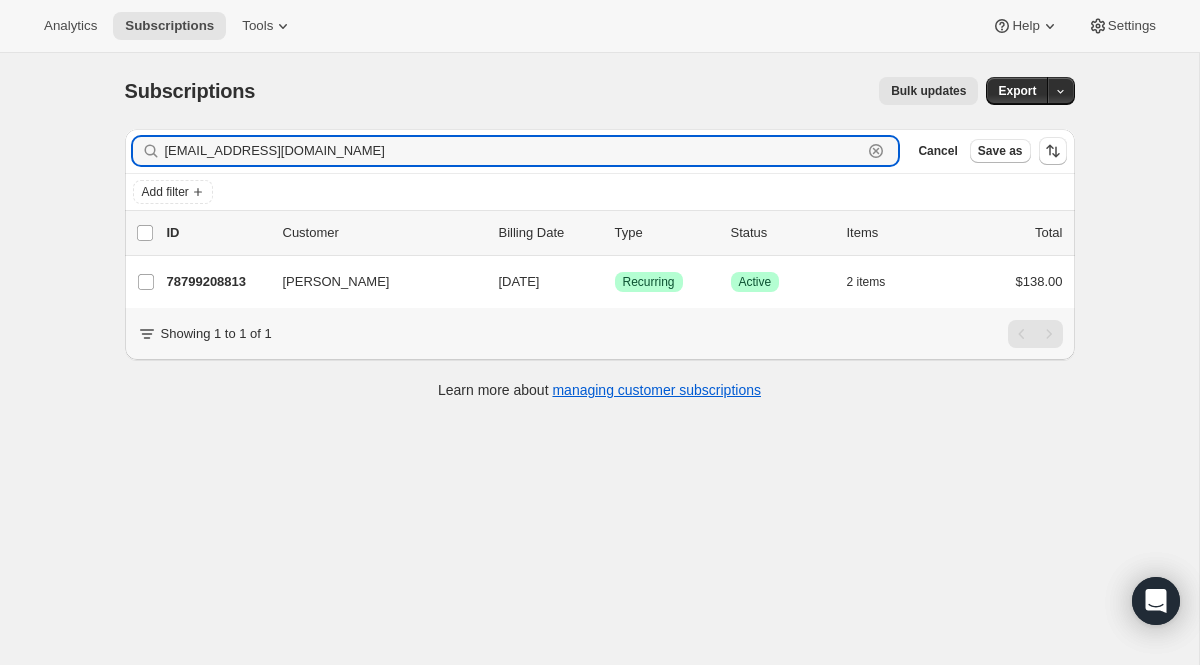 paste on "caseytelenko" 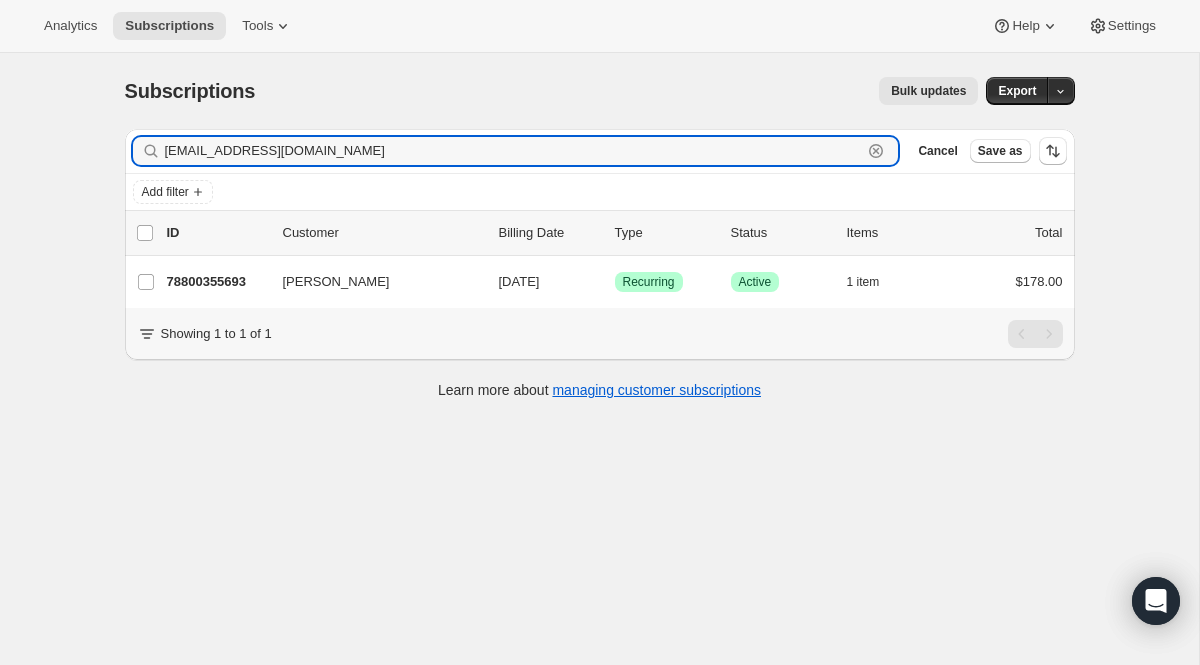 type on "[EMAIL_ADDRESS][DOMAIN_NAME]" 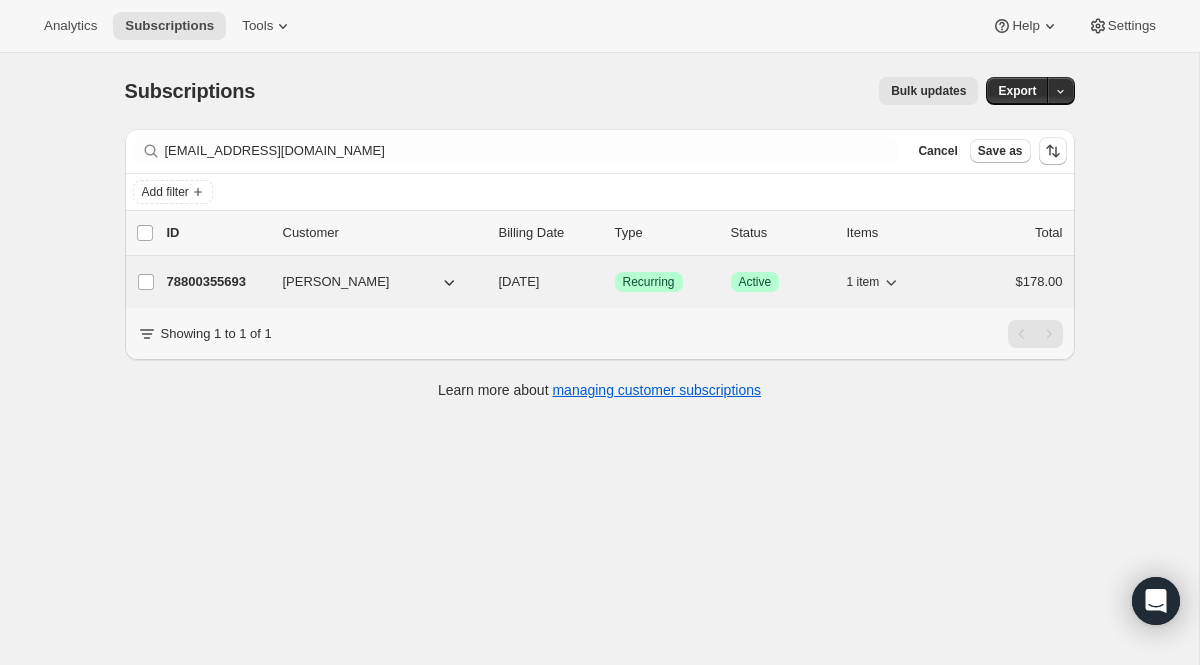 click on "Recurring" at bounding box center (649, 282) 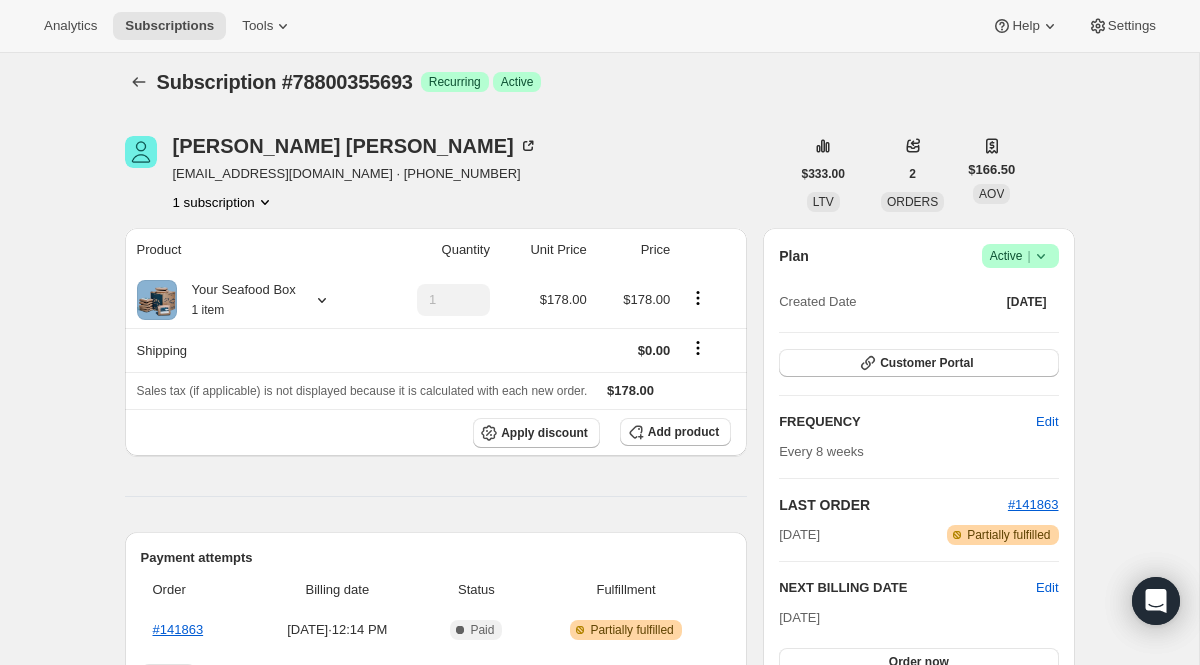 scroll, scrollTop: 0, scrollLeft: 0, axis: both 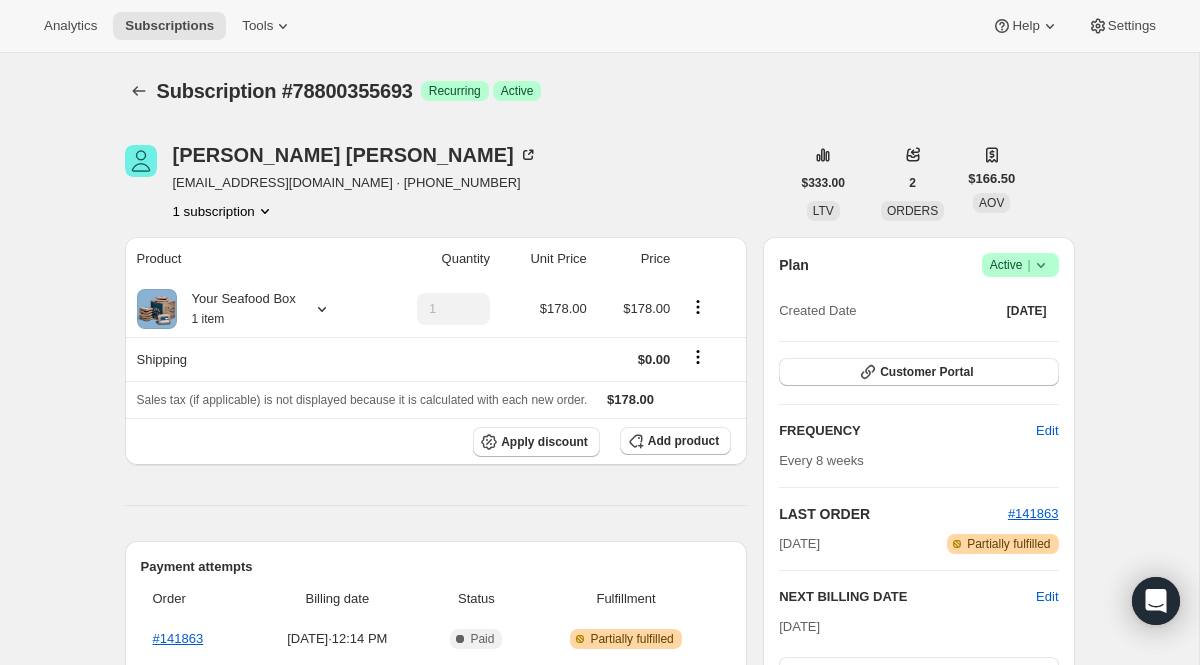 click on "Subscription #78800355693. This page is ready Subscription #78800355693 Success Recurring Success Active [PERSON_NAME] [EMAIL_ADDRESS][DOMAIN_NAME] · [PHONE_NUMBER] 1 subscription $333.00 LTV 2 ORDERS $166.50 AOV Product Quantity Unit Price Price Your Seafood Box 1 item 1 $178.00 $178.00 Shipping $0.00 Sales tax (if applicable) is not displayed because it is calculated with each new order.   $178.00 Apply discount Add product Payment attempts Order Billing date Status Fulfillment #141863 [DATE]  ·  12:14 PM  Complete Paid Warning Partially complete Partially fulfilled Timeline [DATE] [PERSON_NAME] set next billing date to [DATE] with "Skip" via SMS. 02:01 PM Subscription reminder email sent via Awtomic SMS, Klaviyo. 01:01 PM [DATE] [PERSON_NAME]  created the subscription order.  View order 12:14 PM Plan Success Active | Created Date [DATE] Customer Portal FREQUENCY Edit Every 8 weeks LAST ORDER #141863 [DATE] Warning Partially complete Partially fulfilled Edit Edit" at bounding box center (600, 727) 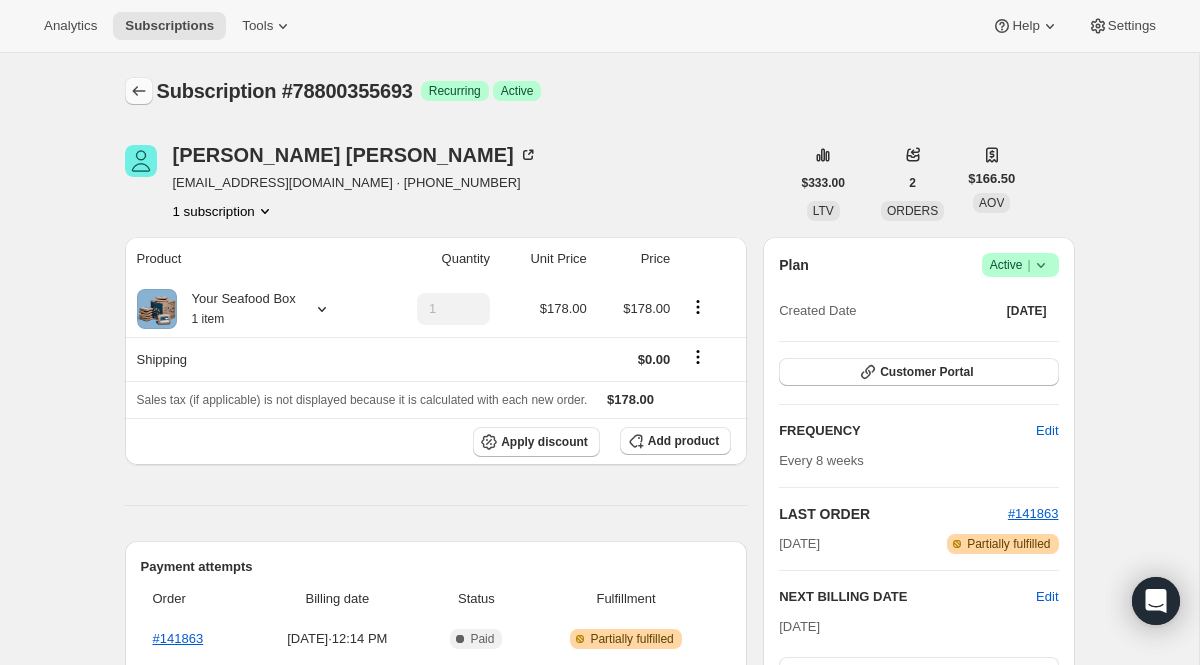 click 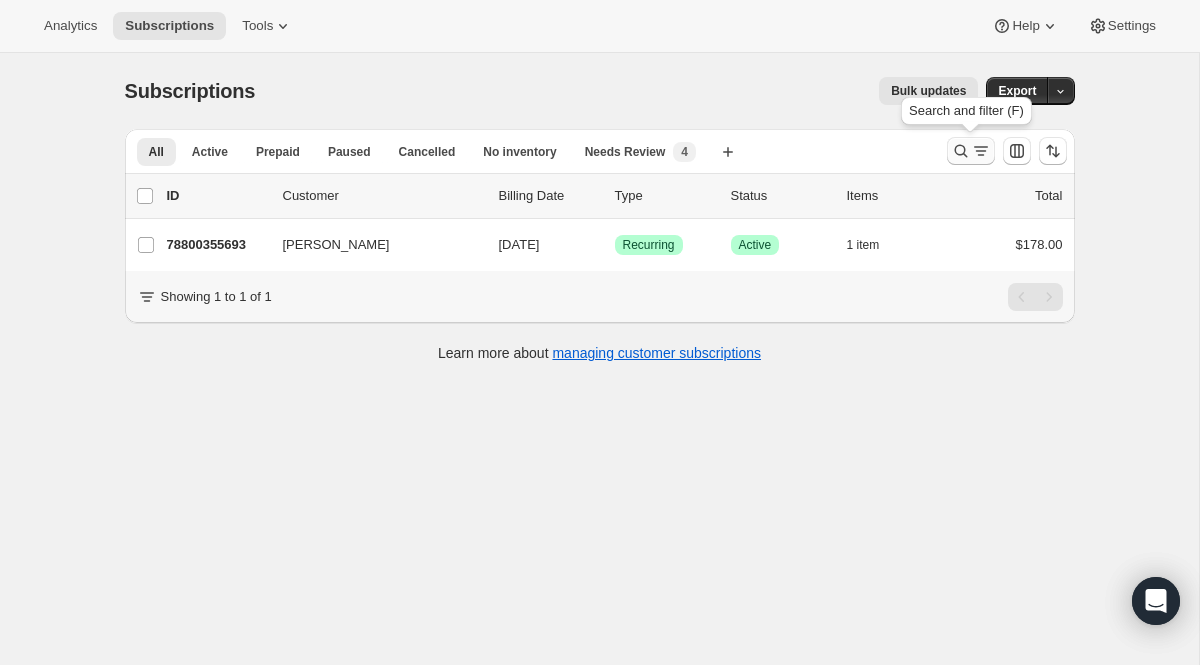 click 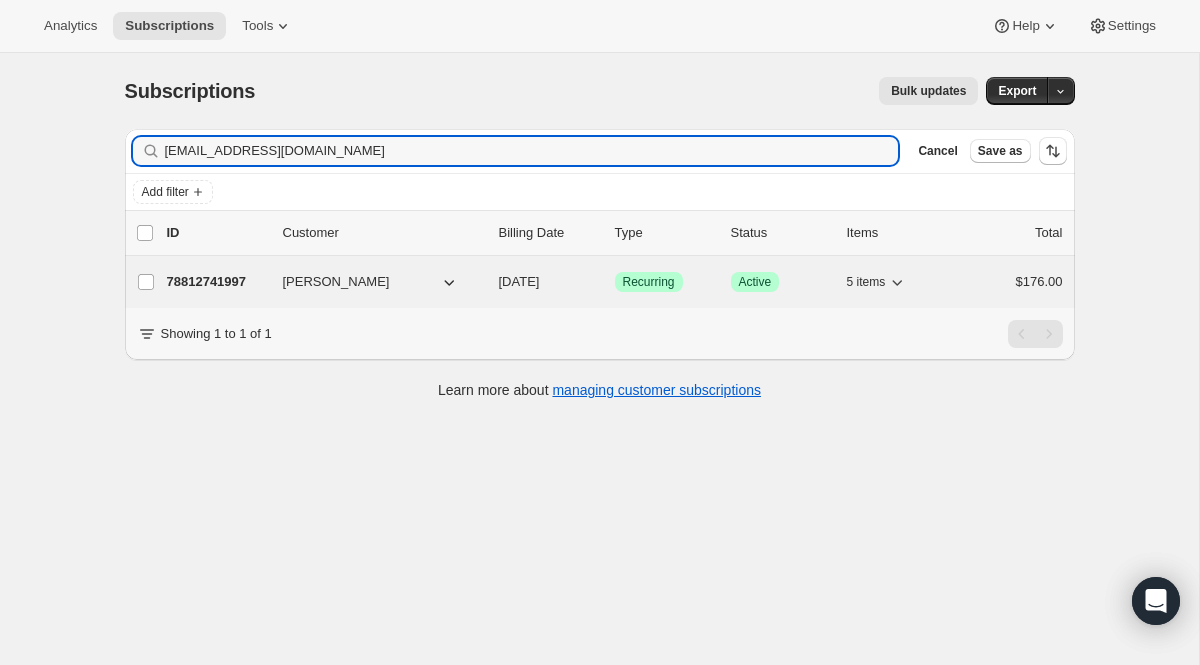 type on "[EMAIL_ADDRESS][DOMAIN_NAME]" 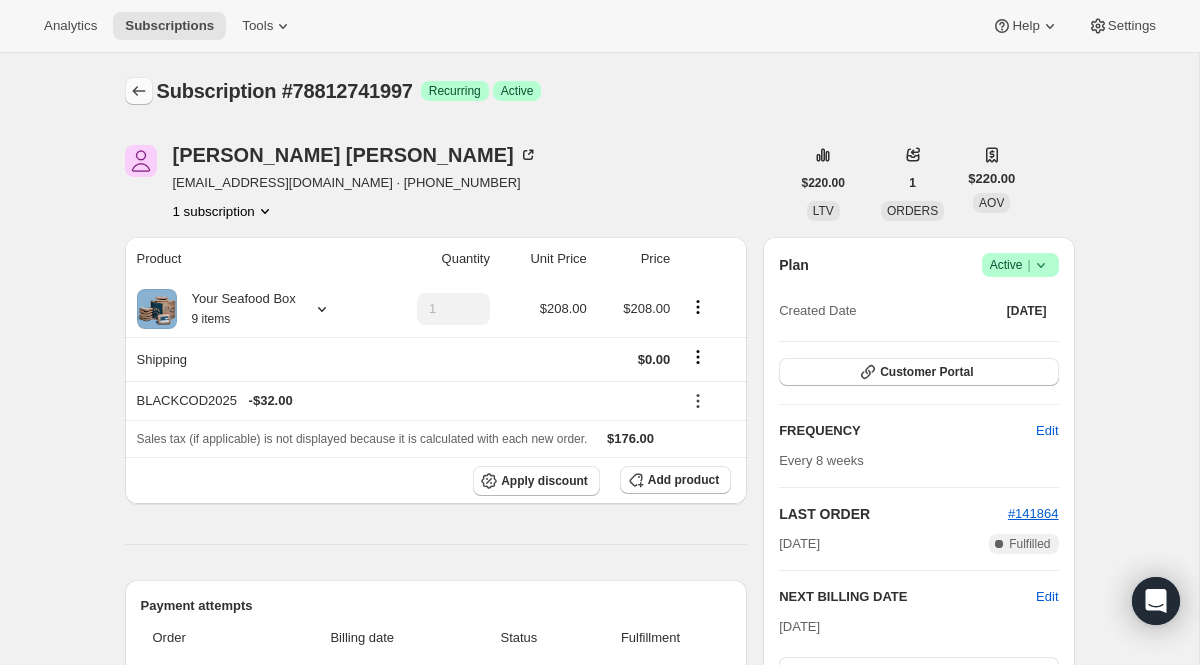 click 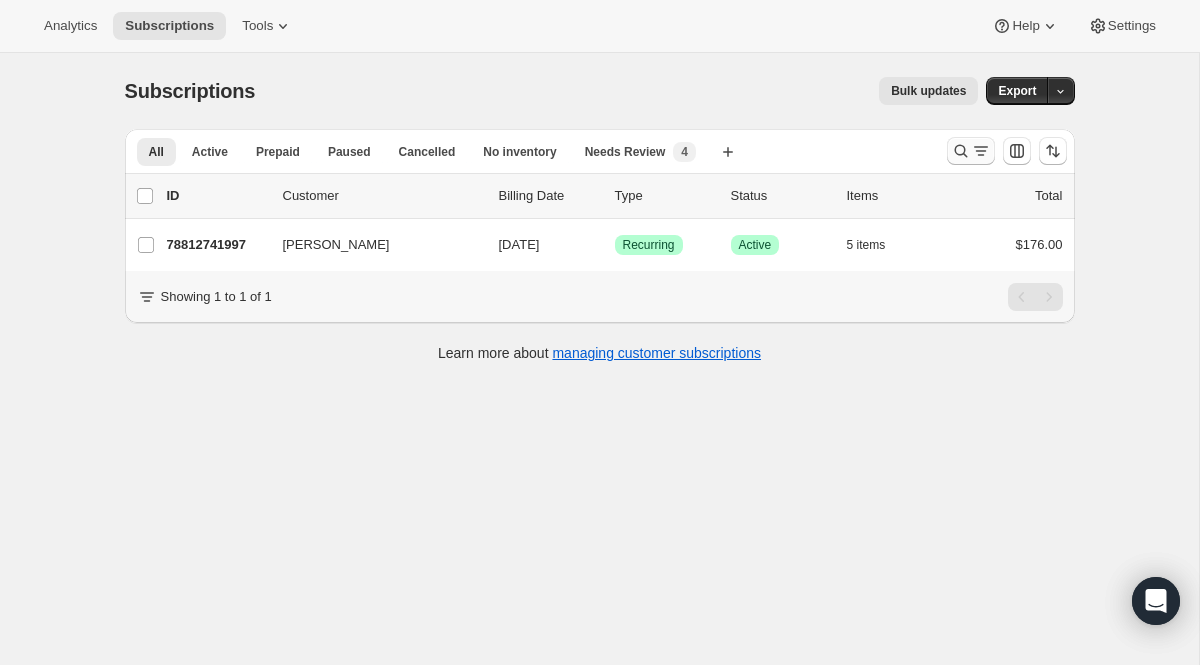 click at bounding box center (971, 151) 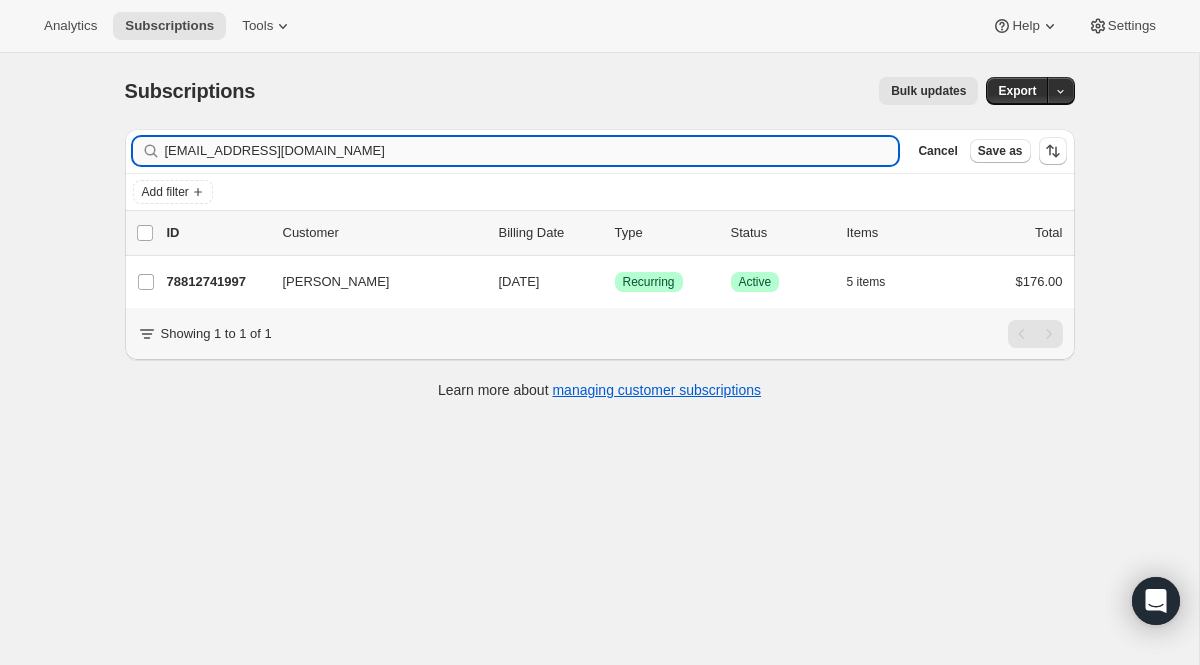 drag, startPoint x: 421, startPoint y: 156, endPoint x: 318, endPoint y: 158, distance: 103.01942 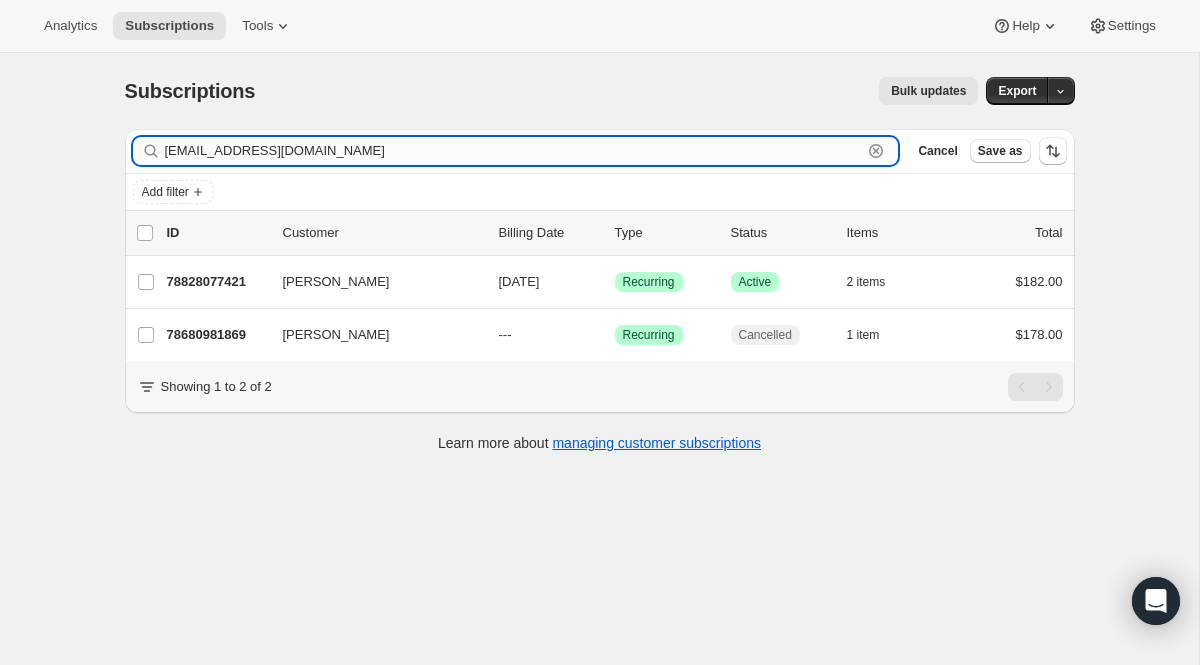 click on "[EMAIL_ADDRESS][DOMAIN_NAME]" at bounding box center (514, 151) 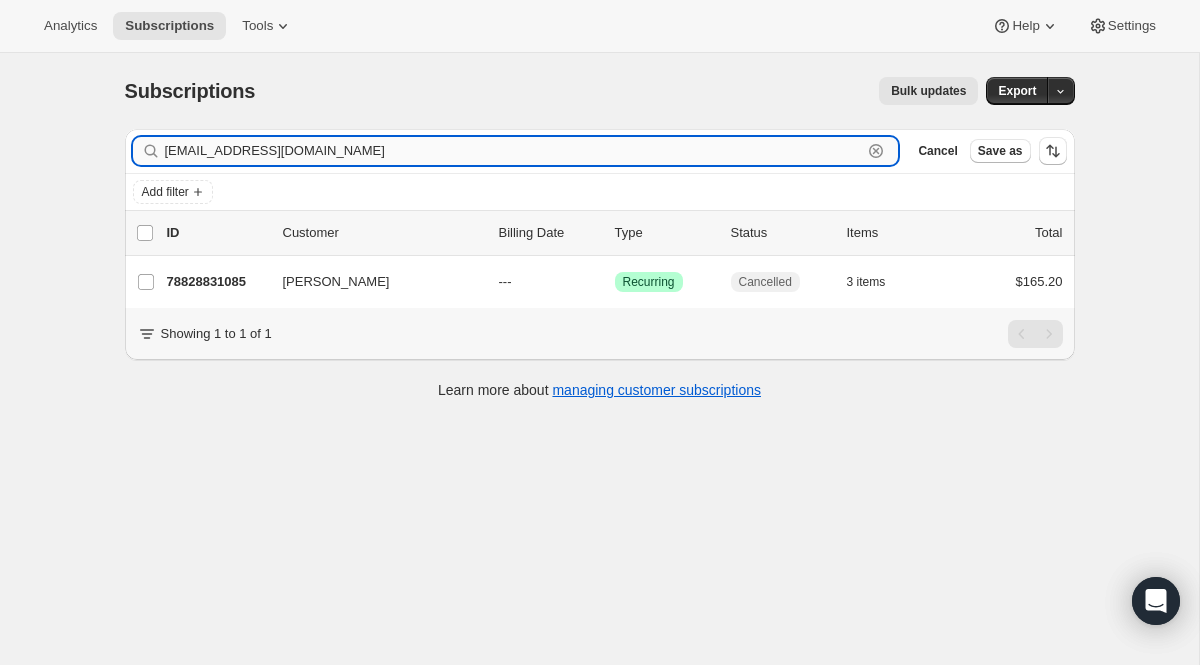 click on "[EMAIL_ADDRESS][DOMAIN_NAME]" at bounding box center [514, 151] 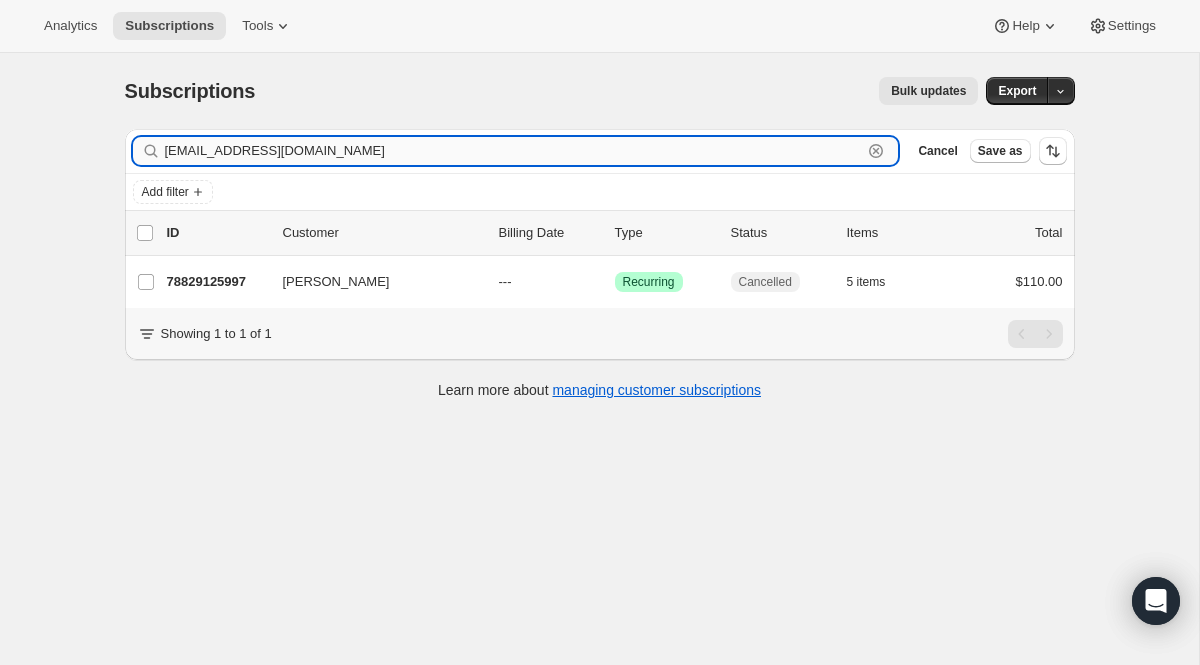 click on "[EMAIL_ADDRESS][DOMAIN_NAME]" at bounding box center [514, 151] 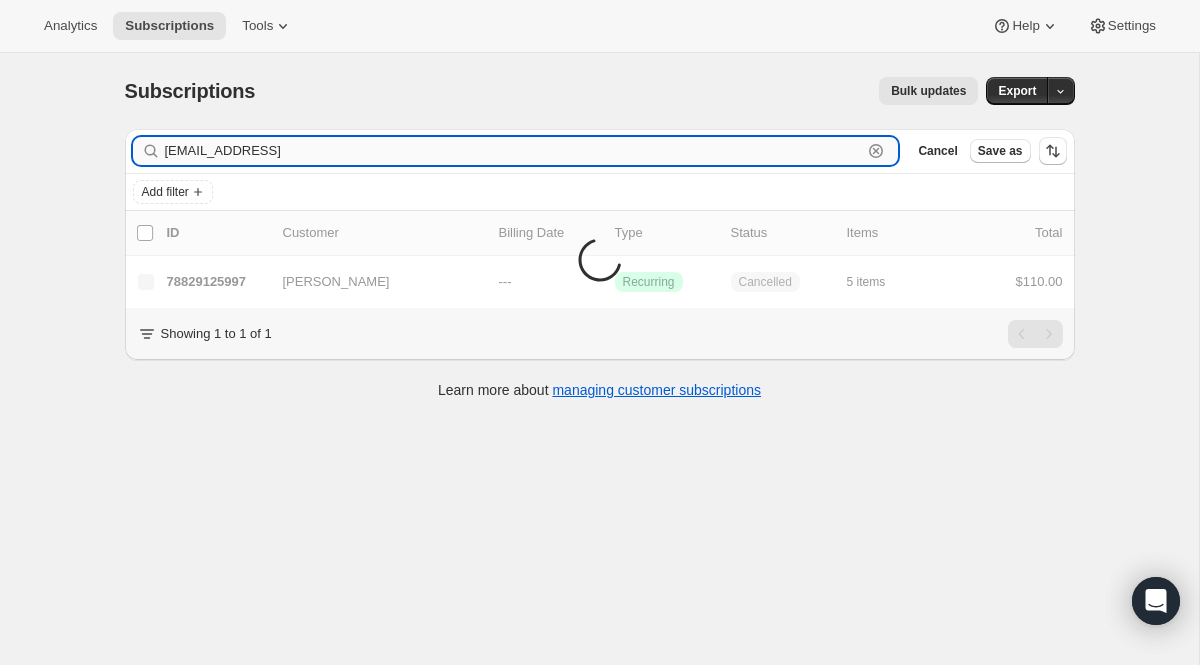 paste on "[EMAIL_ADDRESS][DOMAIN_NAME]" 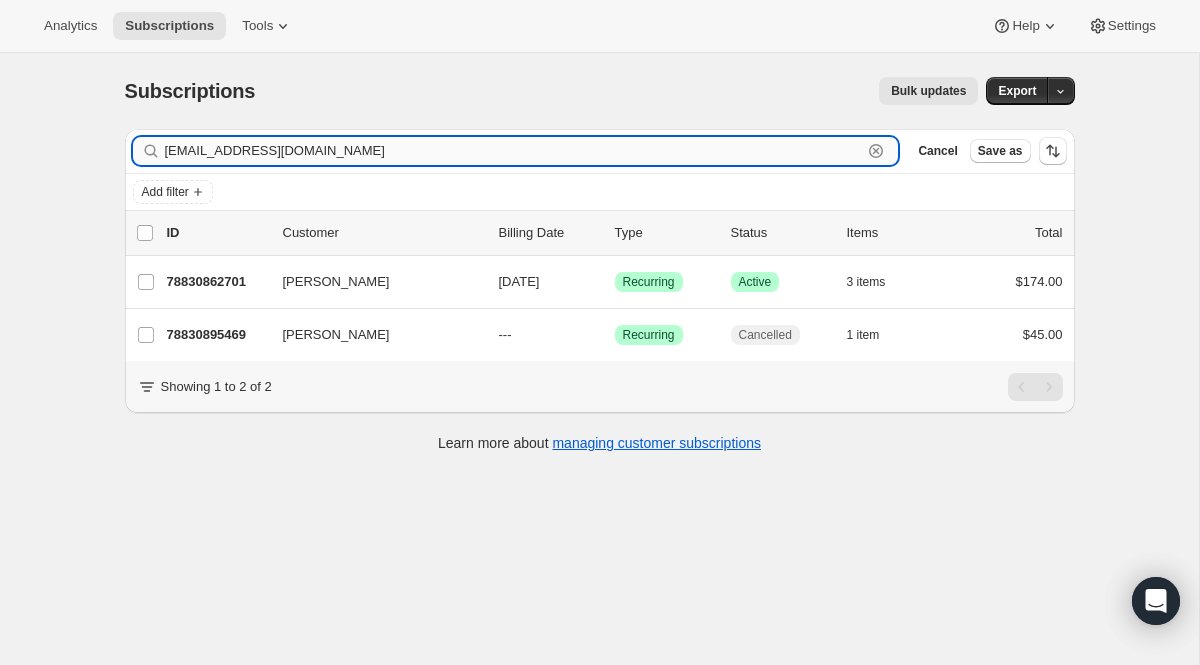 click on "[EMAIL_ADDRESS][DOMAIN_NAME]" at bounding box center (514, 151) 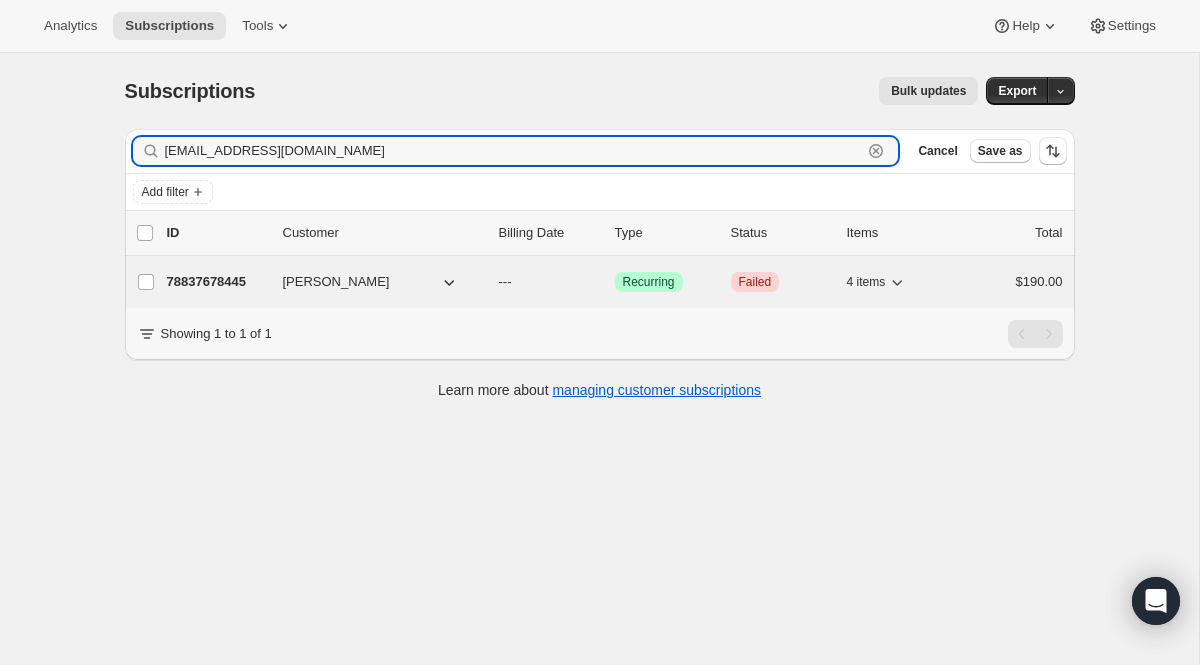 type on "[EMAIL_ADDRESS][DOMAIN_NAME]" 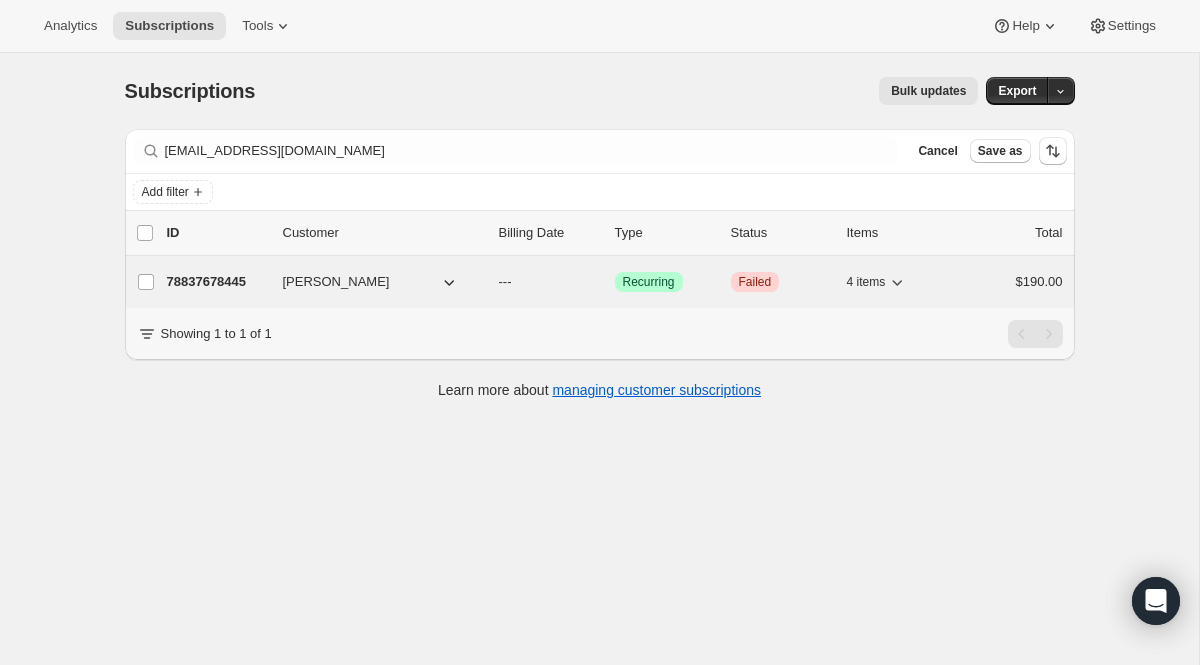 click on "Recurring" at bounding box center (649, 282) 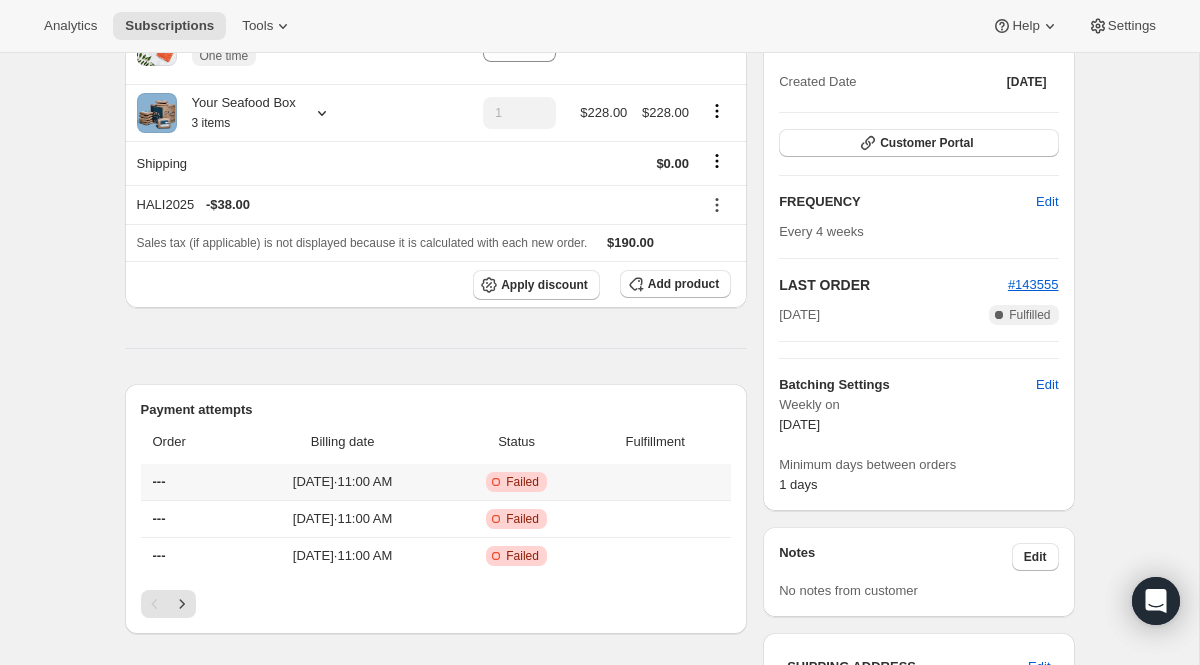 scroll, scrollTop: 0, scrollLeft: 0, axis: both 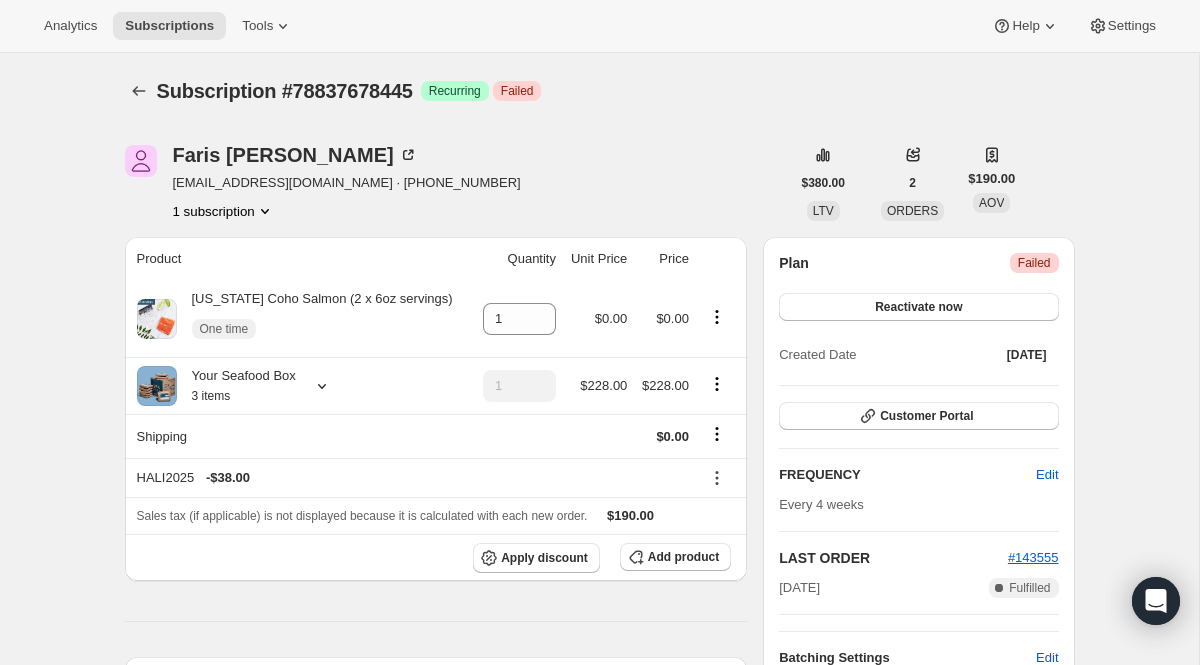 click on "Subscription #78837678445. This page is ready Subscription #78837678445 Success Recurring Critical Failed" at bounding box center [600, 91] 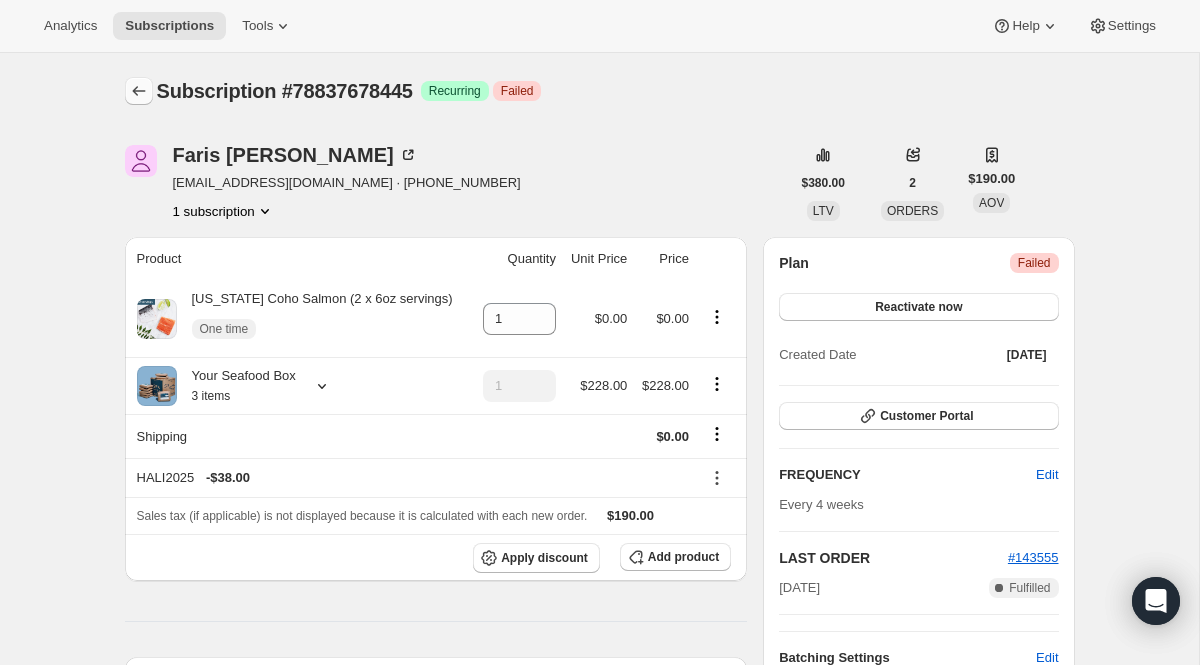 click at bounding box center (139, 91) 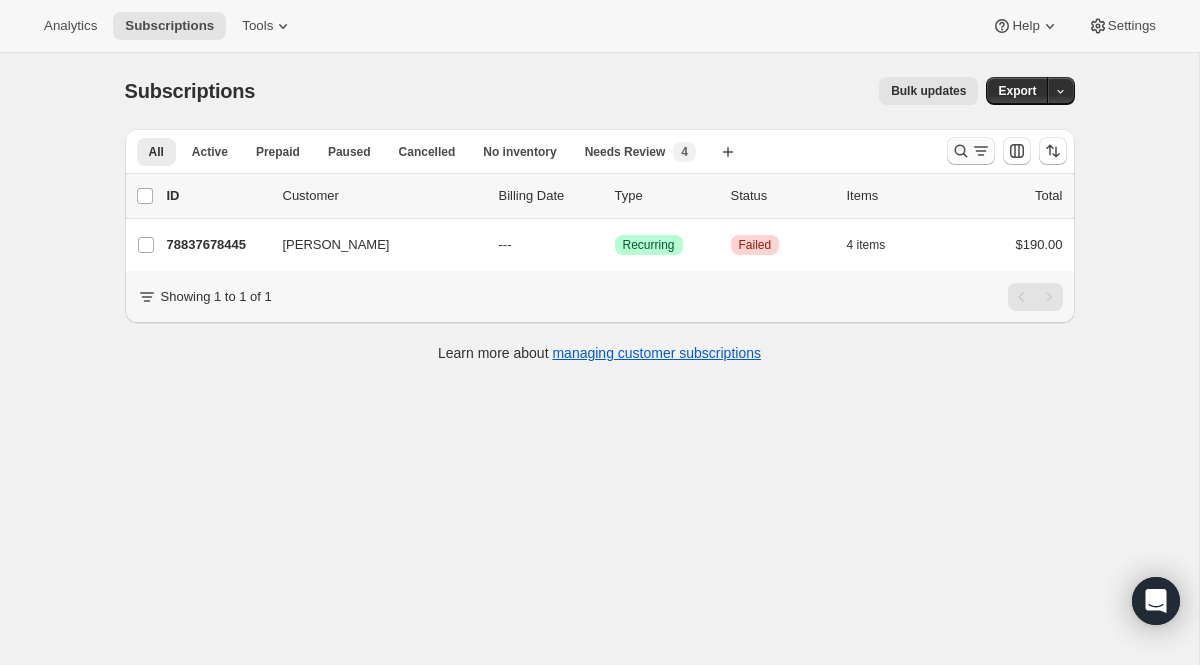 click 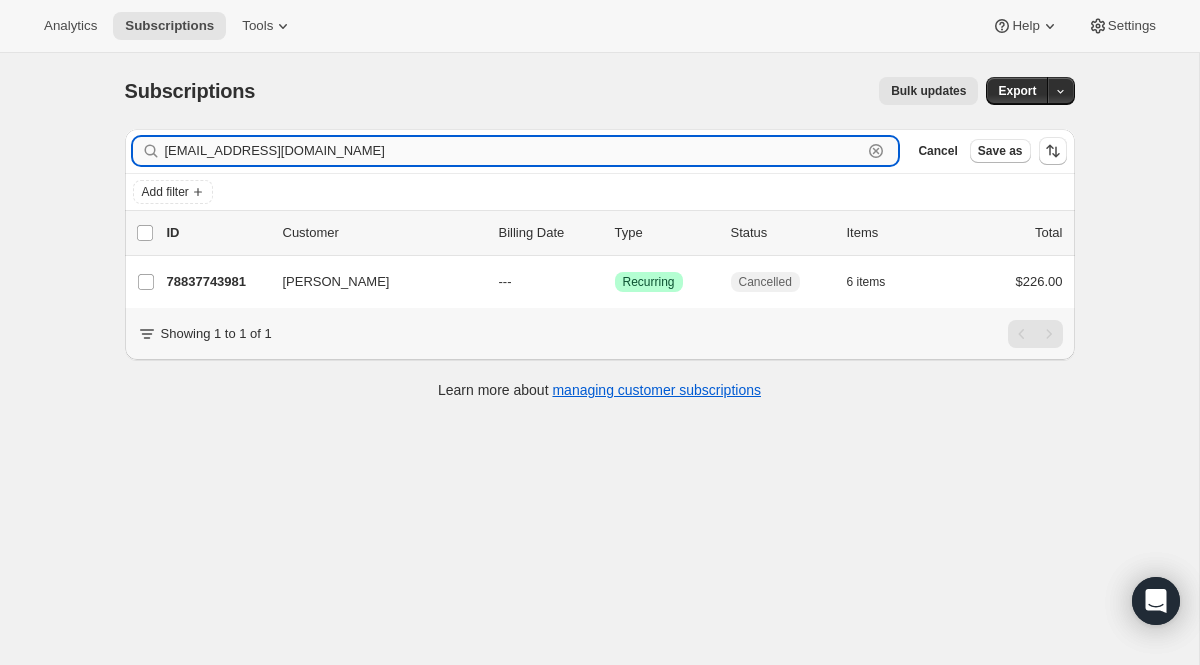 click on "[EMAIL_ADDRESS][DOMAIN_NAME]" at bounding box center (514, 151) 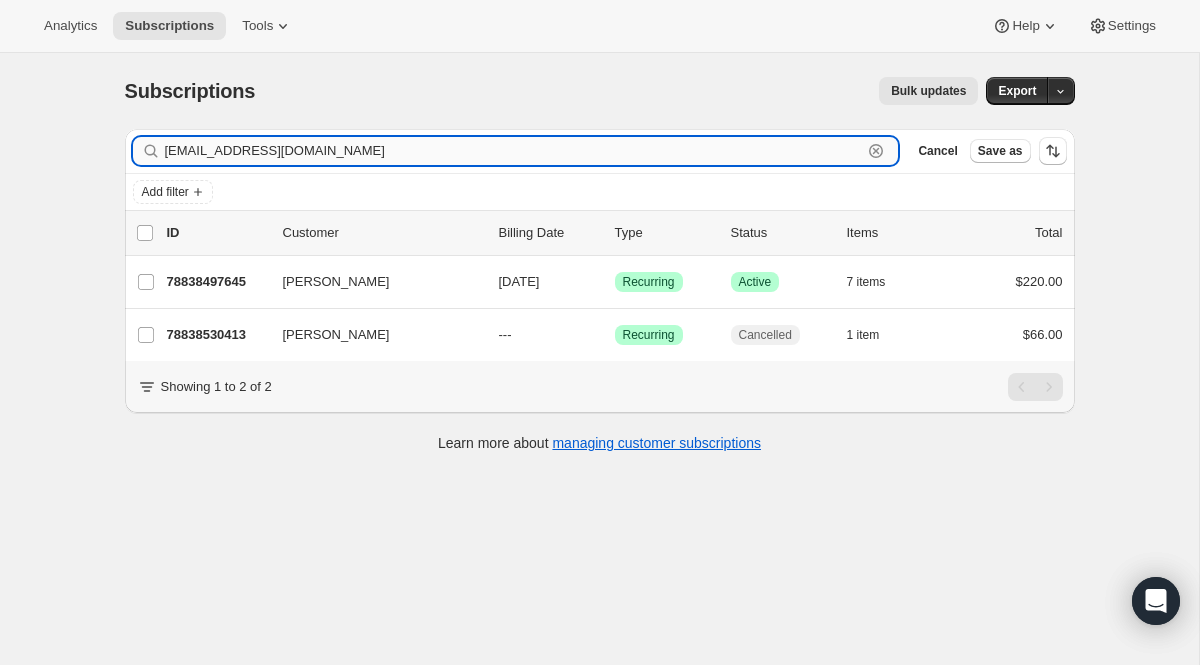 click on "[EMAIL_ADDRESS][DOMAIN_NAME]" at bounding box center (514, 151) 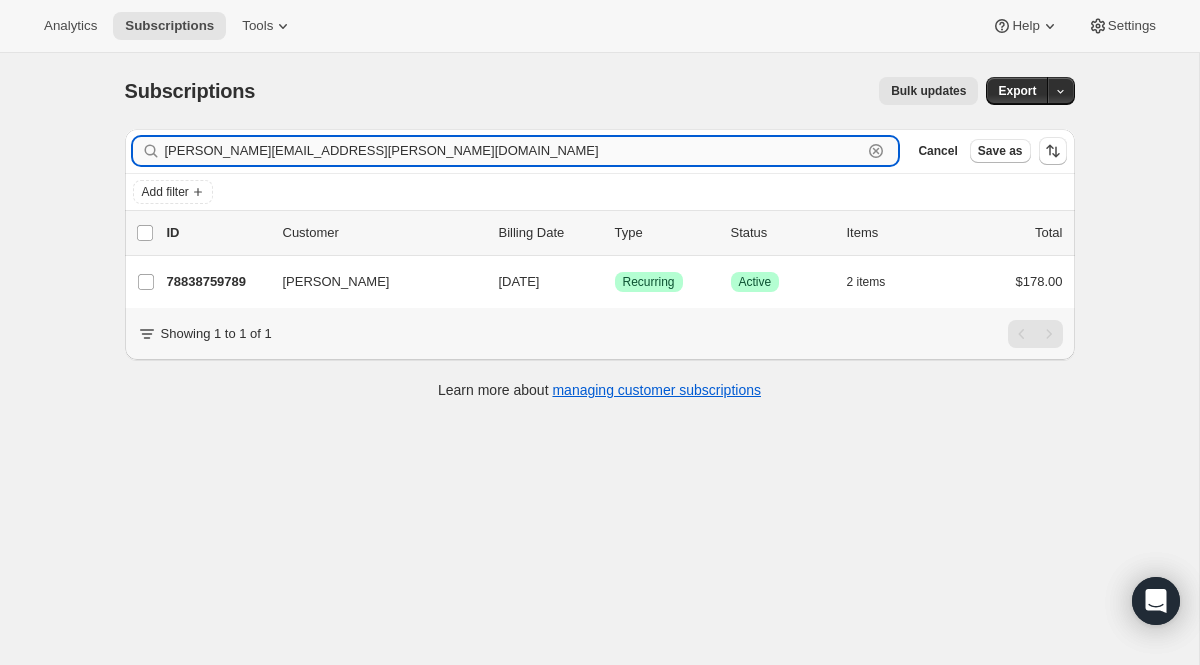 click on "[PERSON_NAME][EMAIL_ADDRESS][PERSON_NAME][DOMAIN_NAME]" at bounding box center [514, 151] 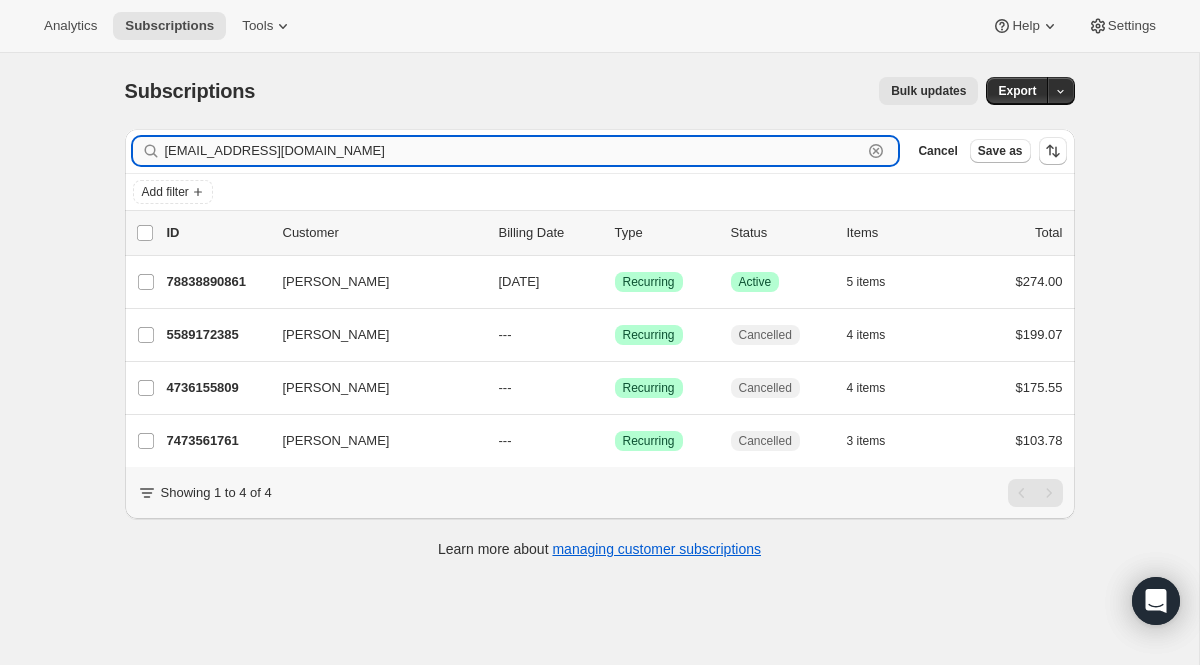 click on "[EMAIL_ADDRESS][DOMAIN_NAME]" at bounding box center [514, 151] 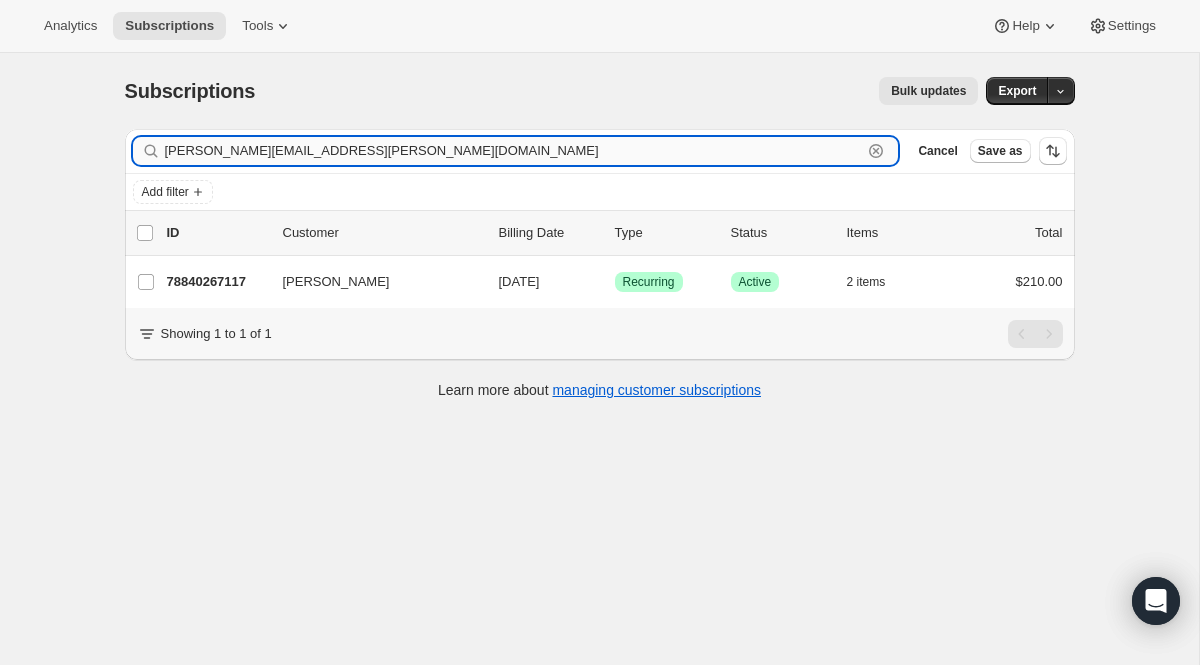 click on "[PERSON_NAME][EMAIL_ADDRESS][PERSON_NAME][DOMAIN_NAME]" at bounding box center [514, 151] 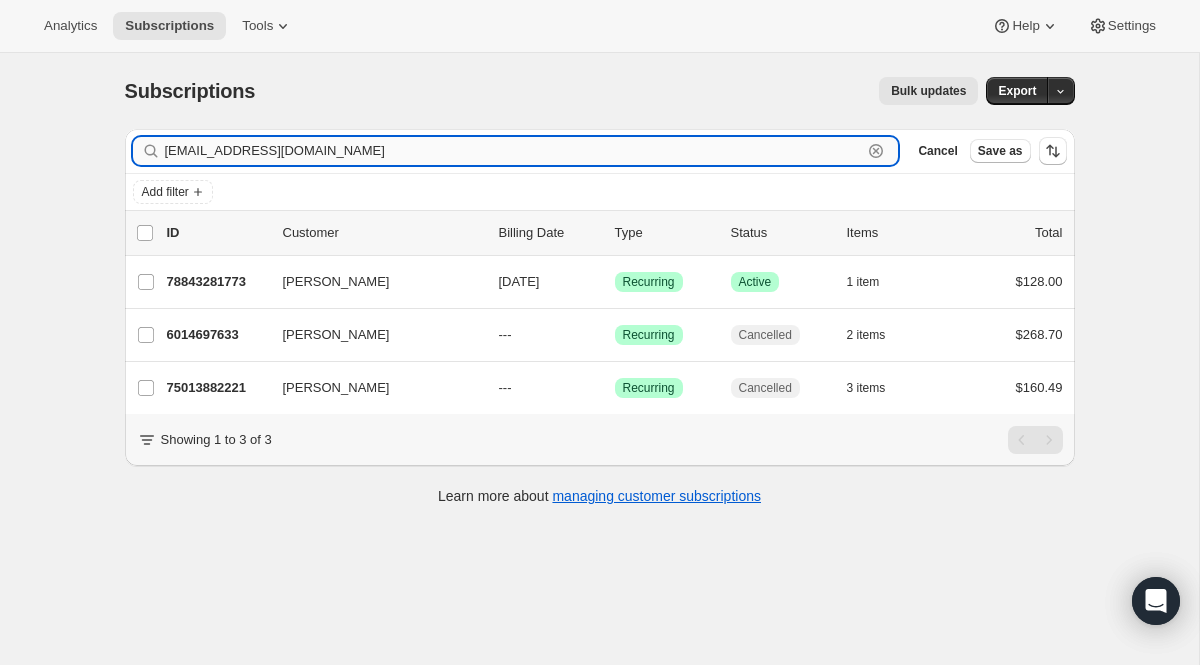 click on "[EMAIL_ADDRESS][DOMAIN_NAME]" at bounding box center [514, 151] 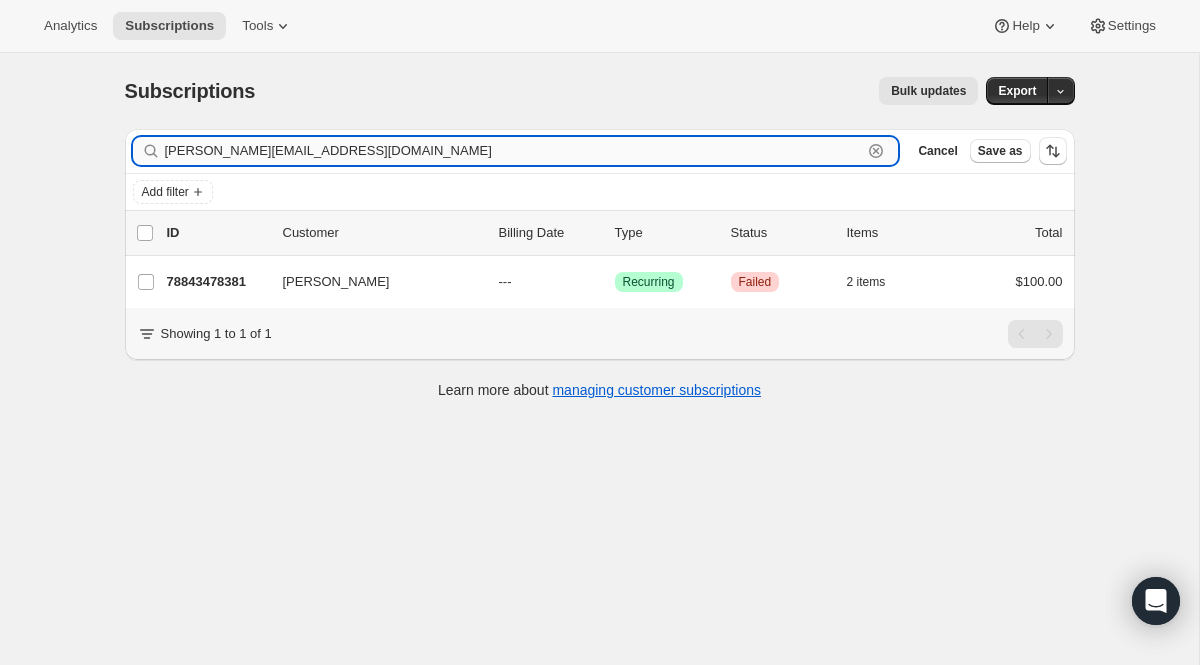 click on "[PERSON_NAME][EMAIL_ADDRESS][DOMAIN_NAME]" at bounding box center [514, 151] 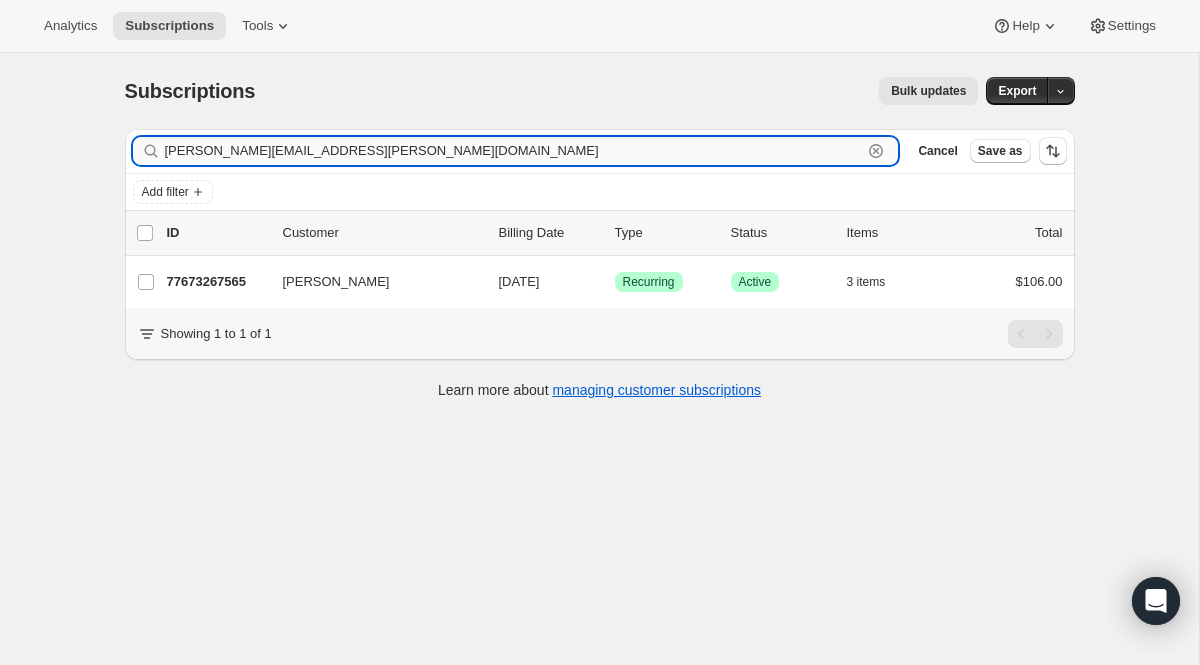 click on "[PERSON_NAME][EMAIL_ADDRESS][PERSON_NAME][DOMAIN_NAME]" at bounding box center [514, 151] 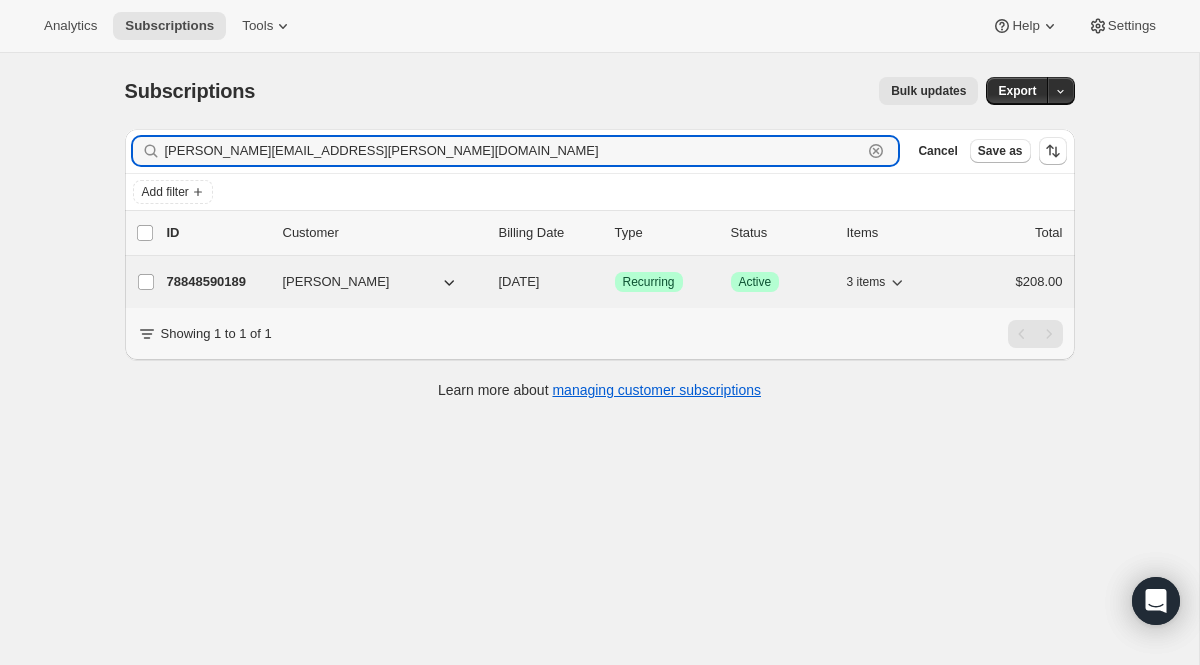 type on "[PERSON_NAME][EMAIL_ADDRESS][PERSON_NAME][DOMAIN_NAME]" 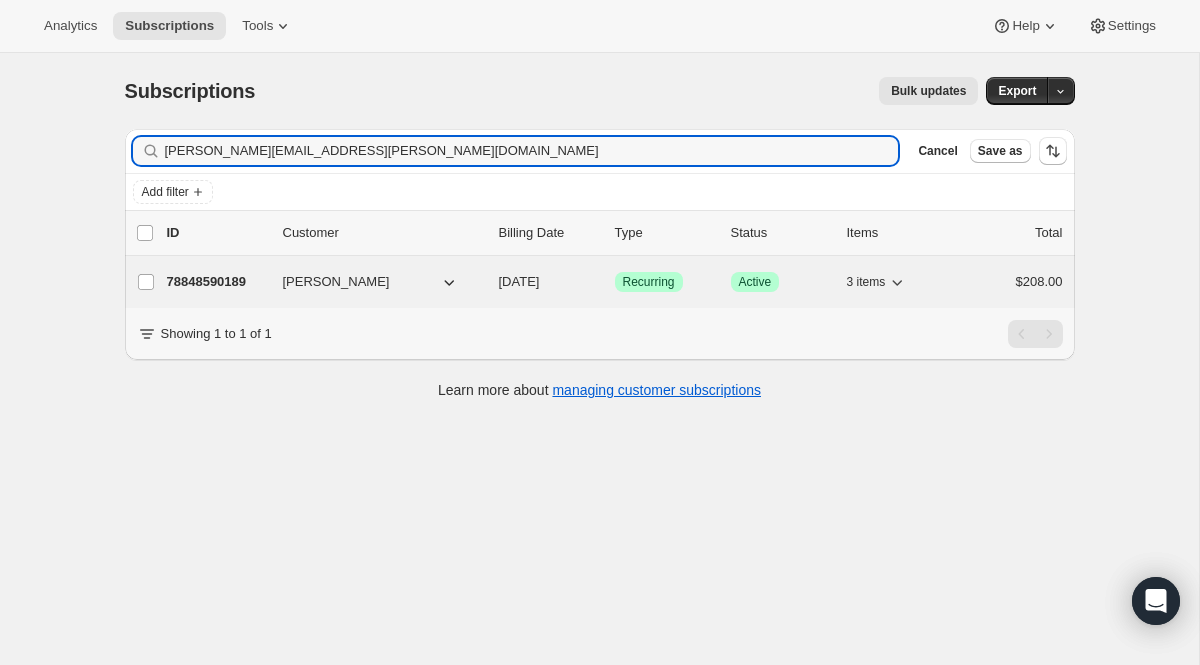 click on "Recurring" at bounding box center (649, 282) 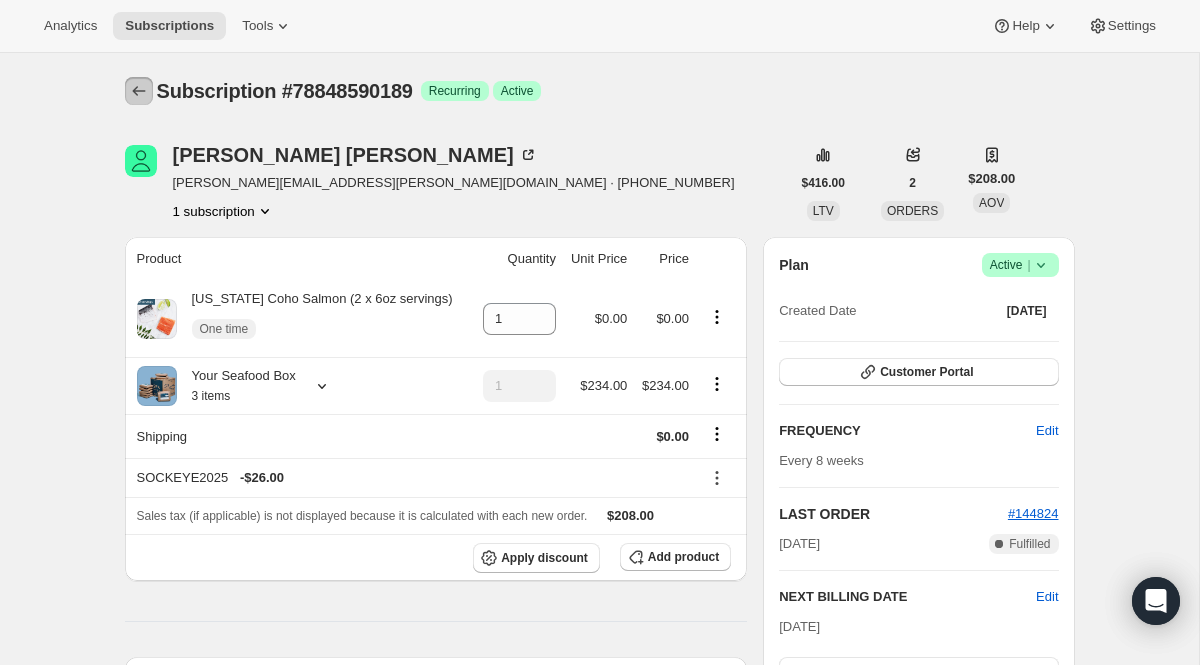 click 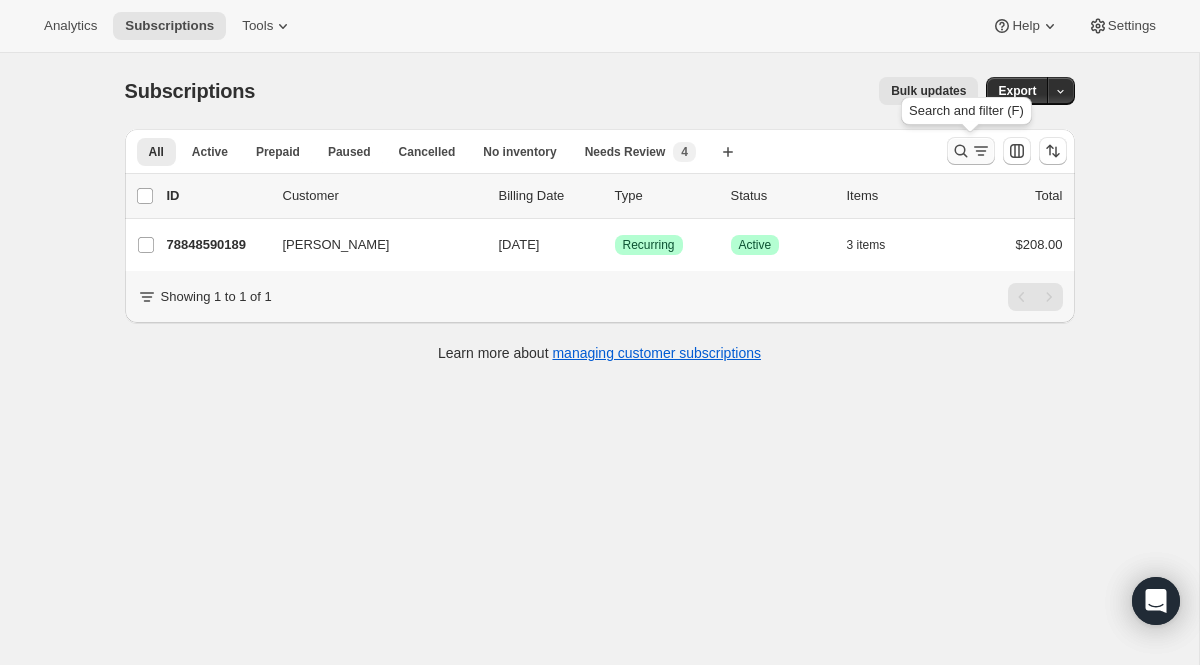 click 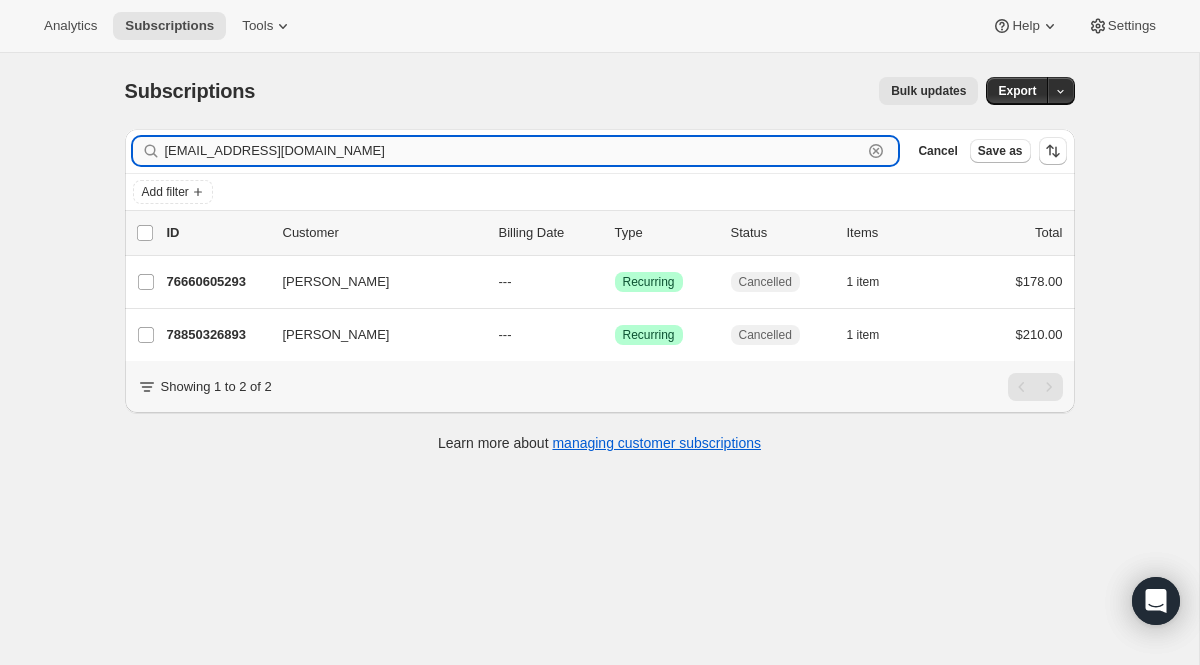 click on "[EMAIL_ADDRESS][DOMAIN_NAME] Clear" at bounding box center (516, 151) 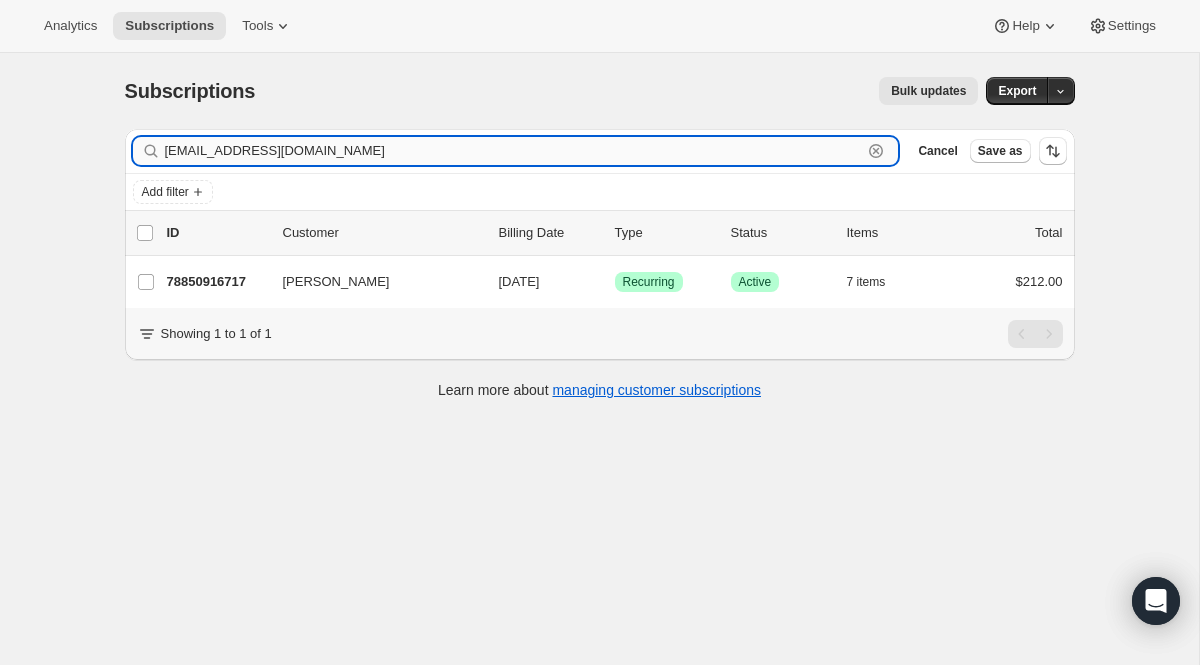 click on "[EMAIL_ADDRESS][DOMAIN_NAME]" at bounding box center (514, 151) 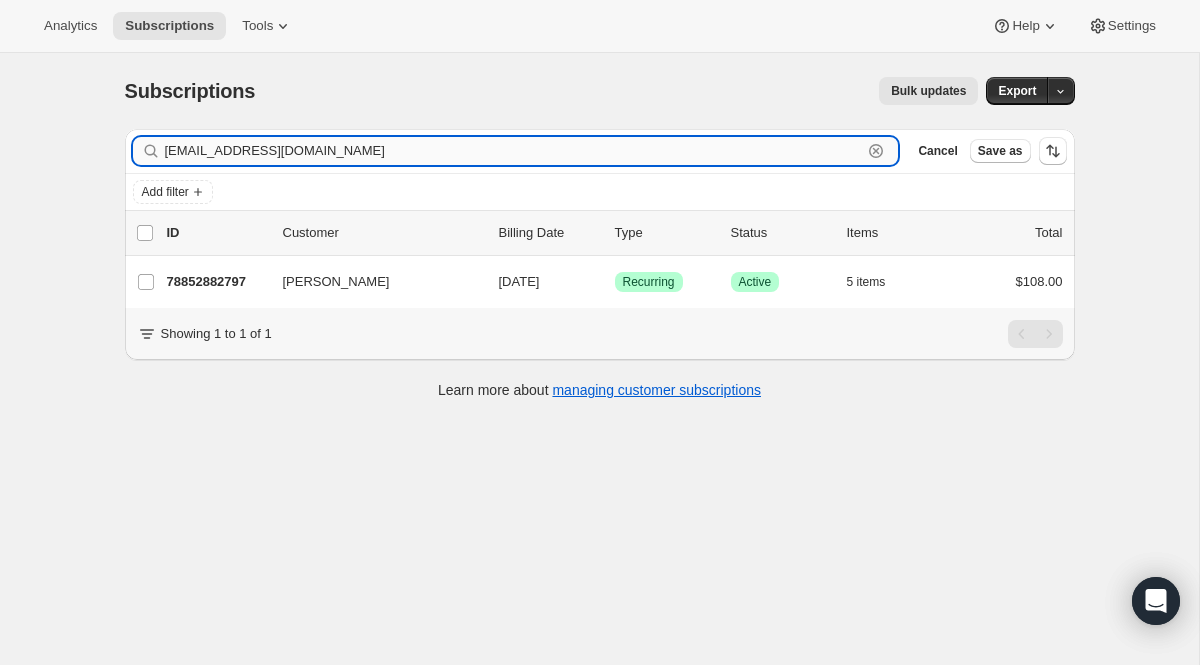 click on "[EMAIL_ADDRESS][DOMAIN_NAME]" at bounding box center (514, 151) 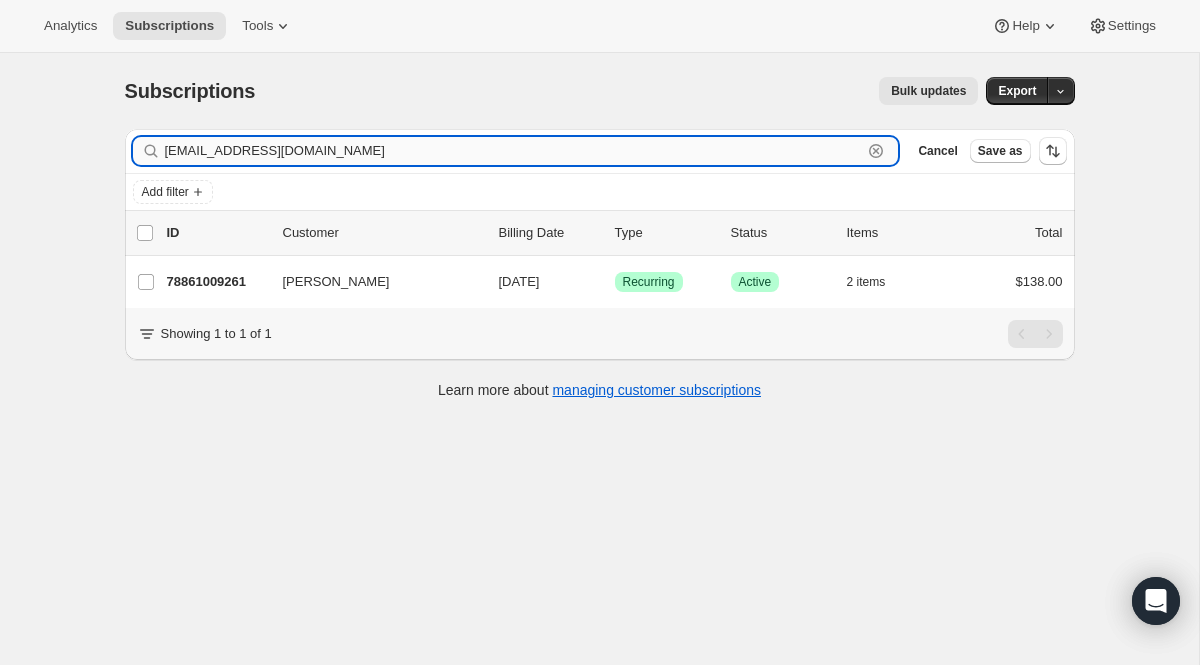 click on "[EMAIL_ADDRESS][DOMAIN_NAME]" at bounding box center (514, 151) 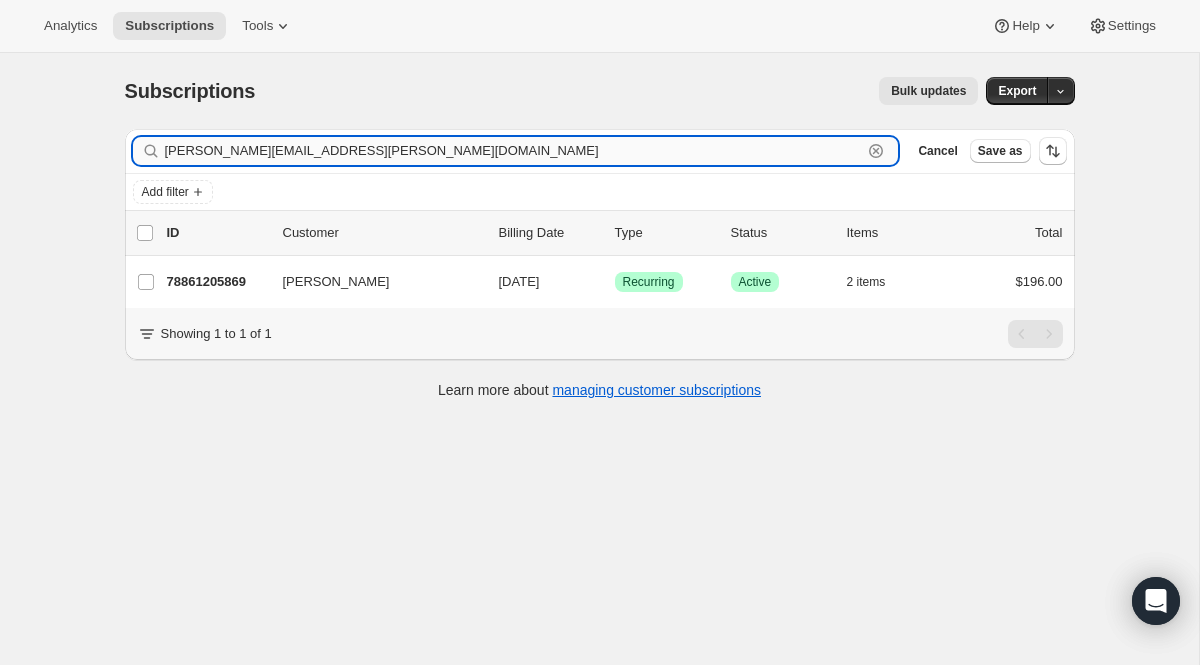 click on "[PERSON_NAME][EMAIL_ADDRESS][PERSON_NAME][DOMAIN_NAME]" at bounding box center [514, 151] 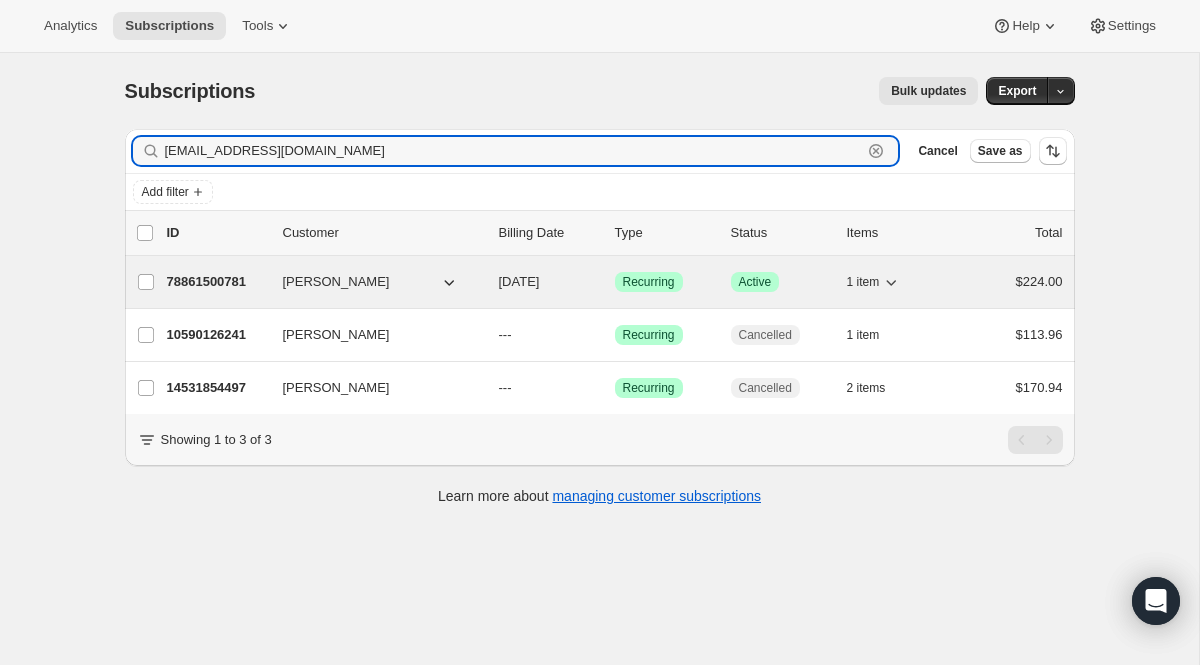 type on "[EMAIL_ADDRESS][DOMAIN_NAME]" 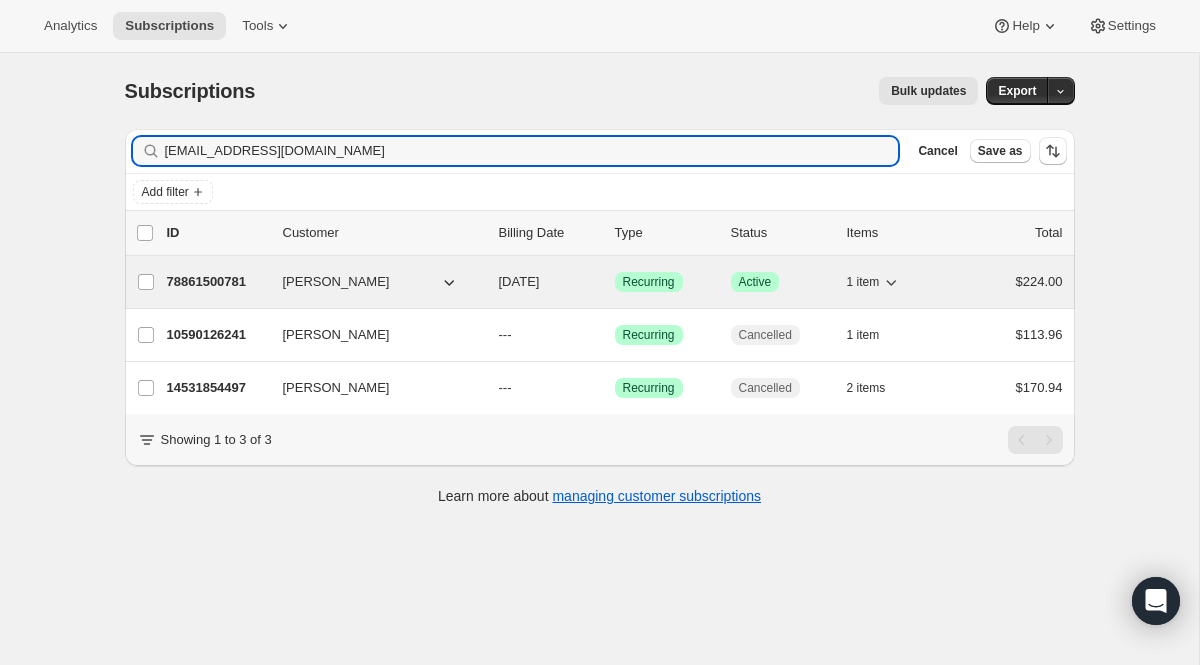 click on "Success Recurring" at bounding box center [665, 282] 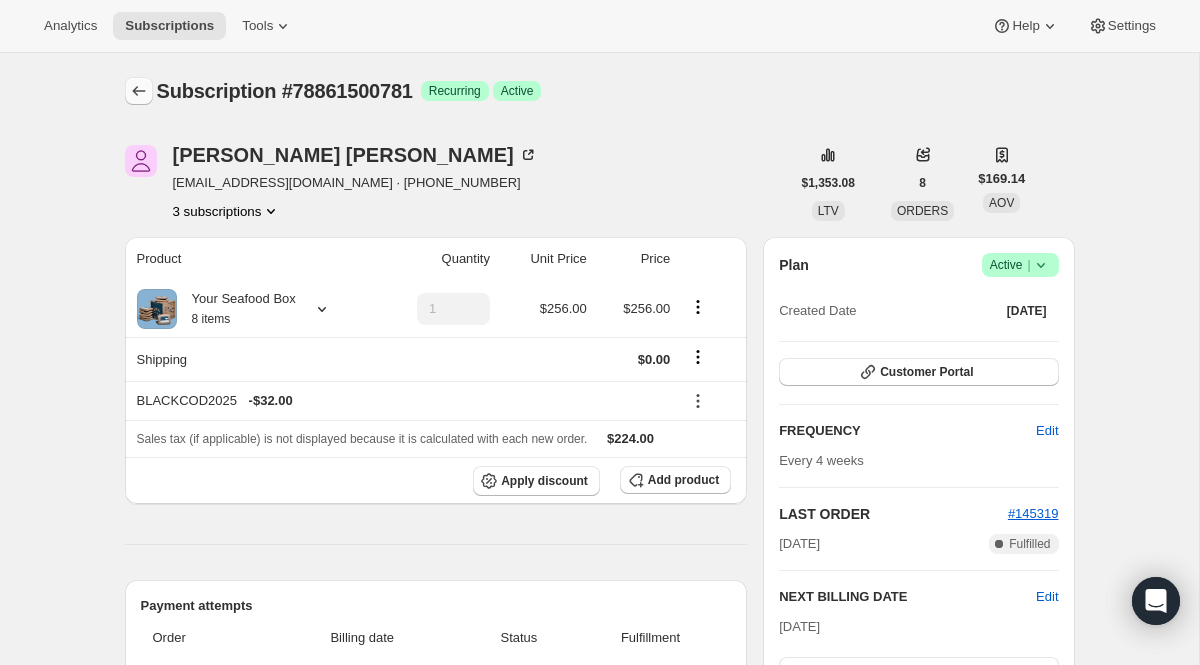 click 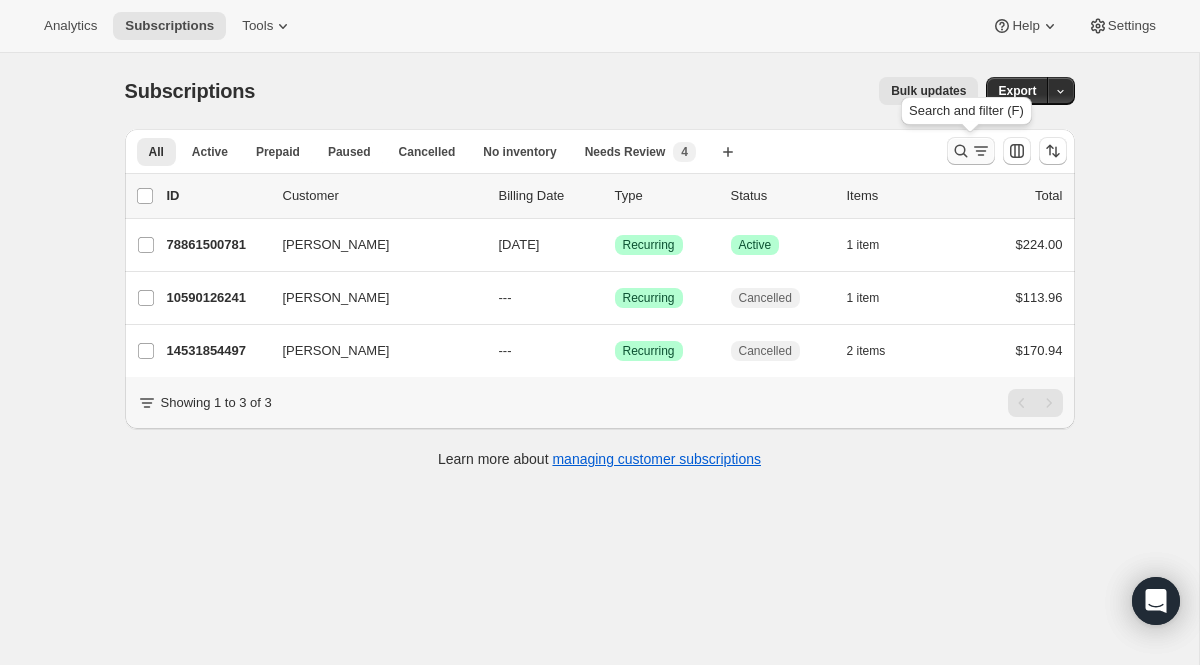 click 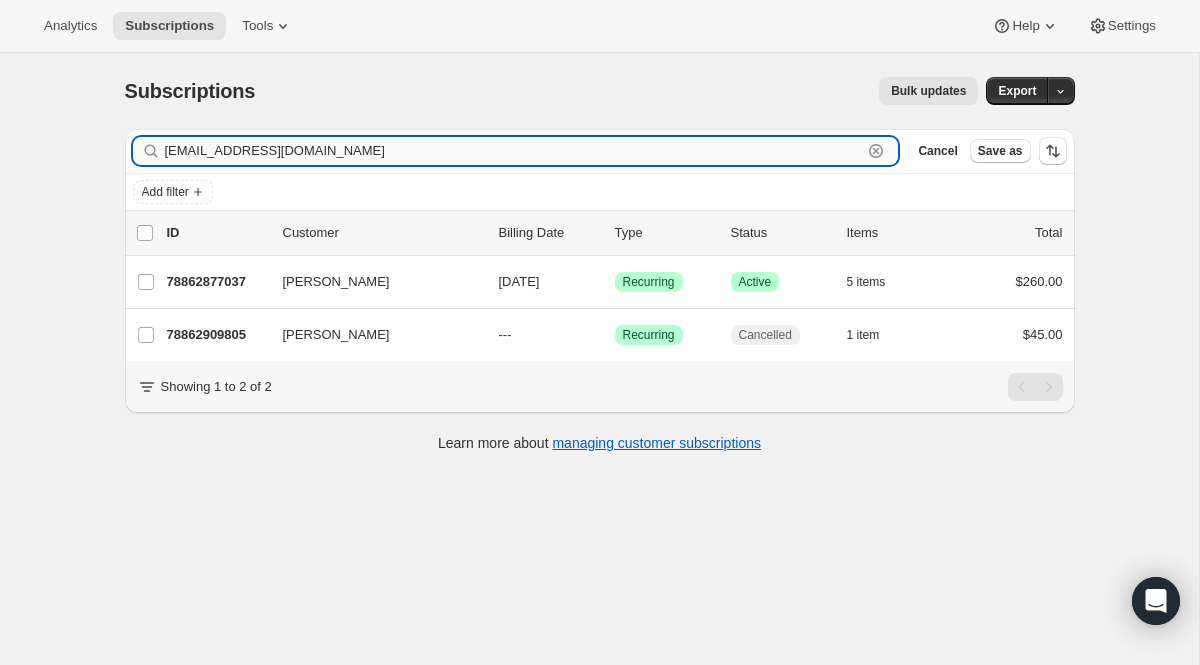 click on "[EMAIL_ADDRESS][DOMAIN_NAME]" at bounding box center (514, 151) 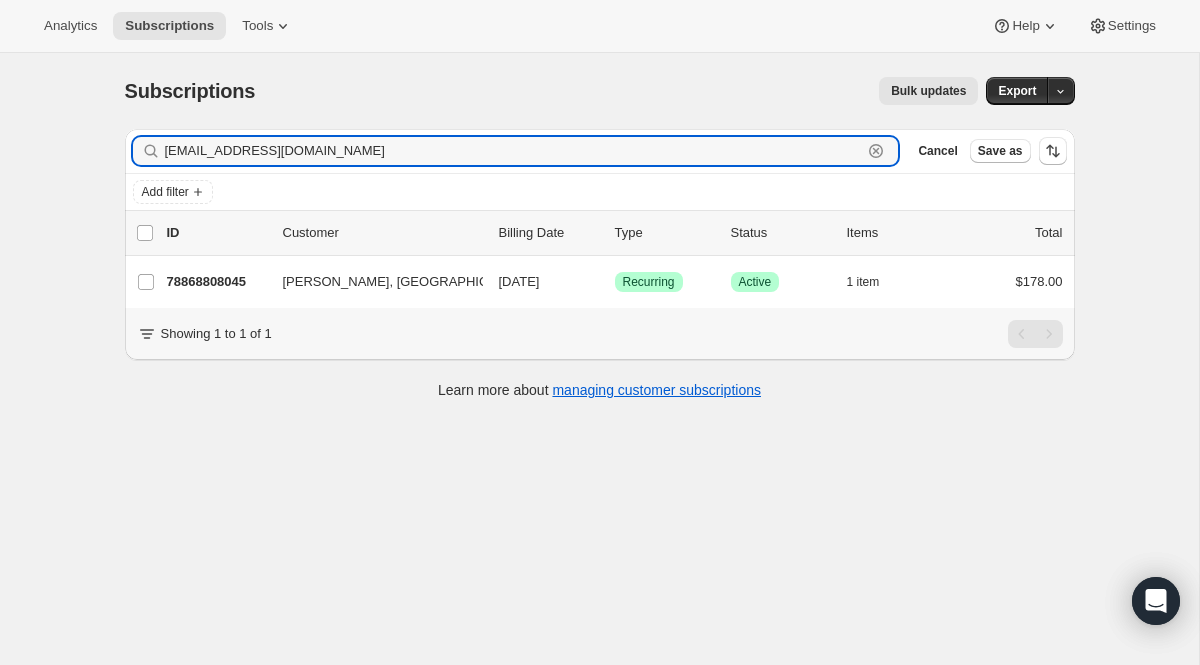 drag, startPoint x: 329, startPoint y: 147, endPoint x: 73, endPoint y: 96, distance: 261.03064 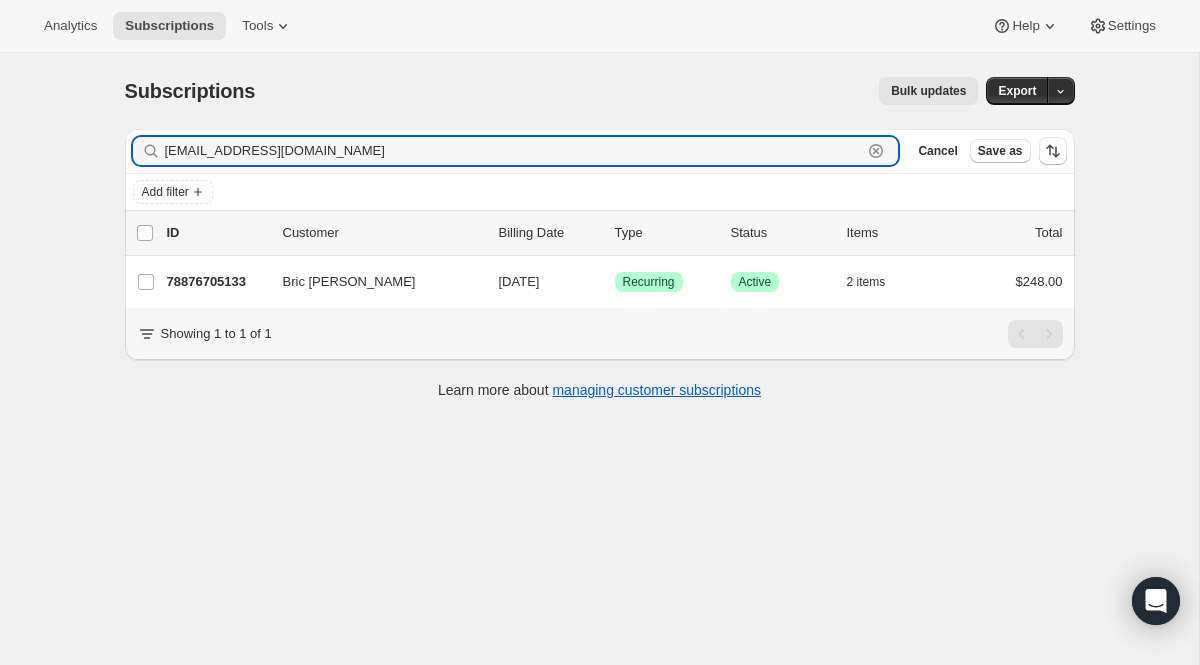 drag, startPoint x: 251, startPoint y: 127, endPoint x: -33, endPoint y: 47, distance: 295.05255 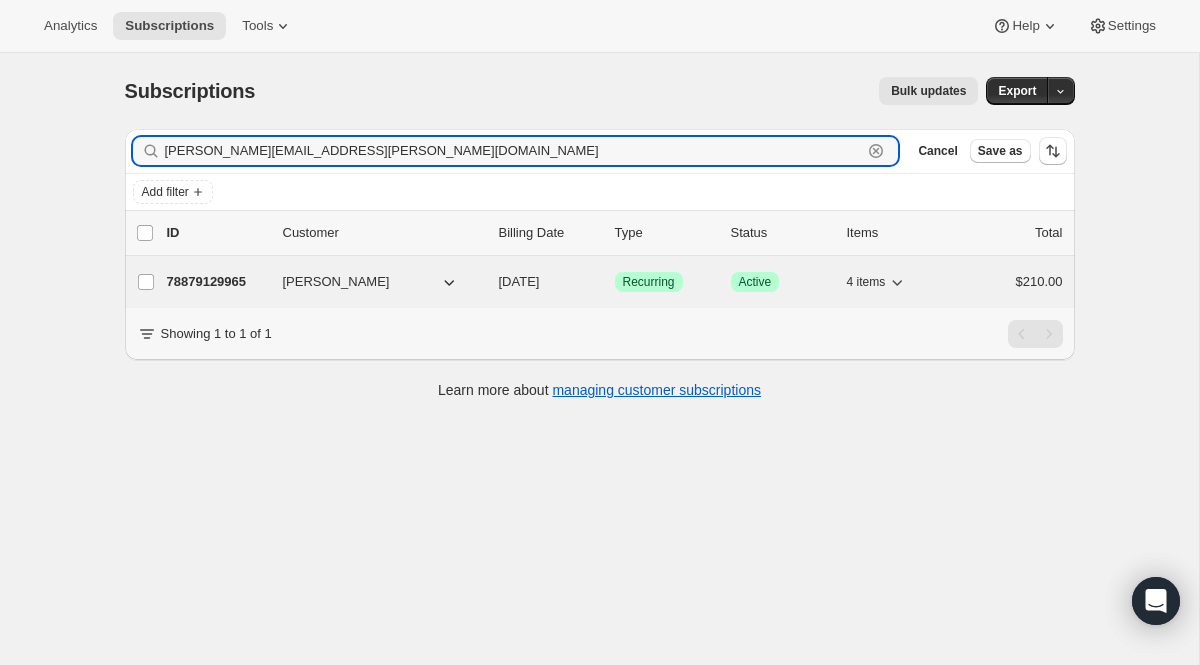 type on "[PERSON_NAME][EMAIL_ADDRESS][PERSON_NAME][DOMAIN_NAME]" 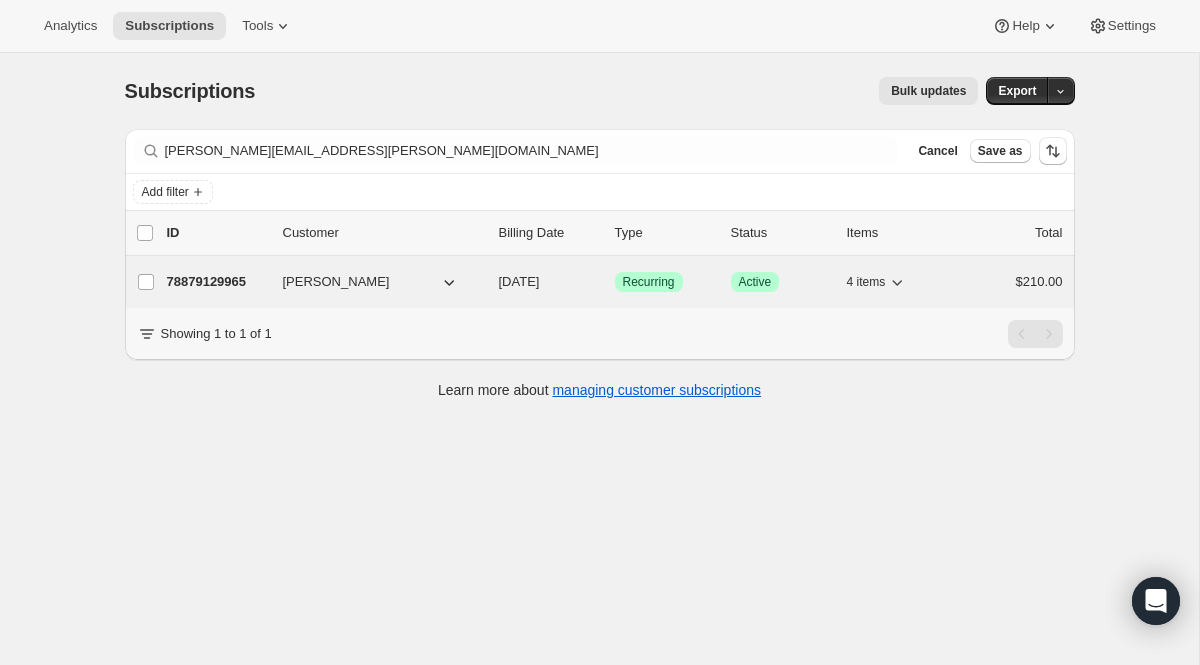 click on "Recurring" at bounding box center [649, 282] 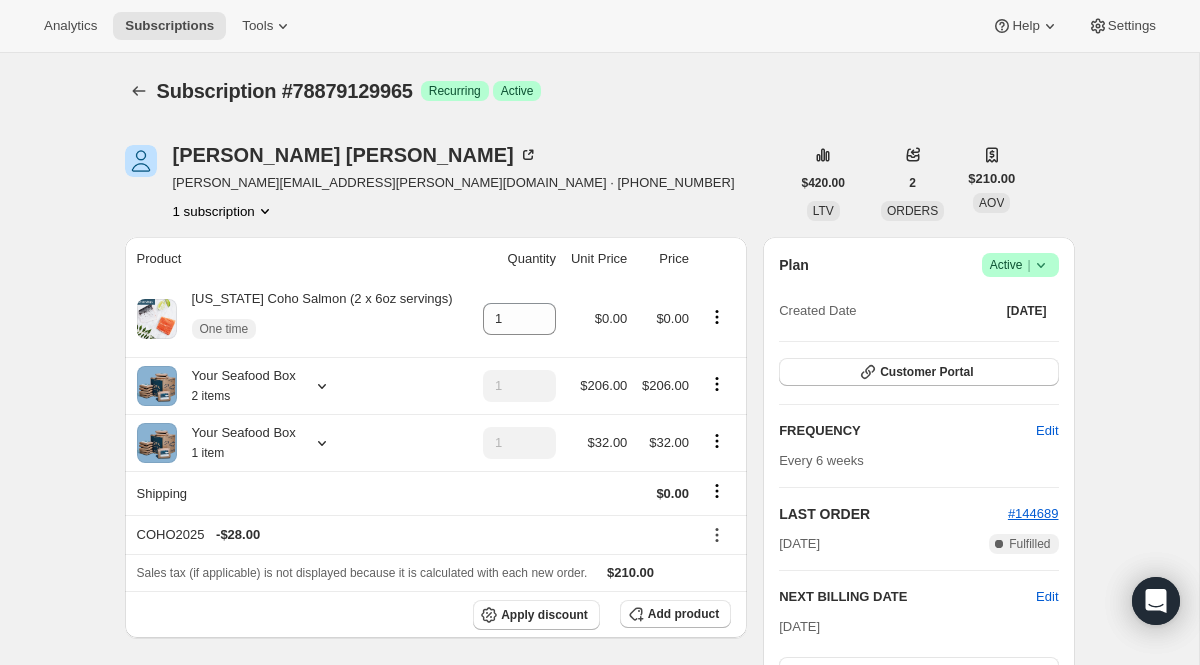 click on "Subscription #78879129965. This page is ready Subscription #78879129965 Success Recurring Success Active Norma   Quinn [EMAIL_ADDRESS][PERSON_NAME][DOMAIN_NAME] · [PHONE_NUMBER] 1 subscription $420.00 LTV 2 ORDERS $210.00 AOV Product Quantity Unit Price Price [US_STATE] Coho Salmon (2 x 6oz servings) One time 1 $0.00 $0.00 Your Seafood Box 2 items 1 $206.00 $206.00 Your Seafood Box 1 item 1 $32.00 $32.00 Shipping $0.00 COHO2025   - $28.00 Sales tax (if applicable) is not displayed because it is calculated with each new order.   $210.00 Apply discount Add product Payment attempts Order Billing date Status Fulfillment #144689 [DATE]  ·  01:04 PM  Complete Paid  Complete Fulfilled #142206 [DATE]  ·  05:32 PM  Complete Paid  Complete Fulfilled Timeline [DATE] 1 [US_STATE] Coho Salmon (2 x 6oz servings) added to subscription via Awtomic Moments.  01:06 PM Earned moment 3rd Subscription Order Gift via Awtomic Moments. 01:06 PM Triggered Shopify flow event for successful billing attempt. 01:06 PM View order 01:04 PM Plan" at bounding box center (600, 912) 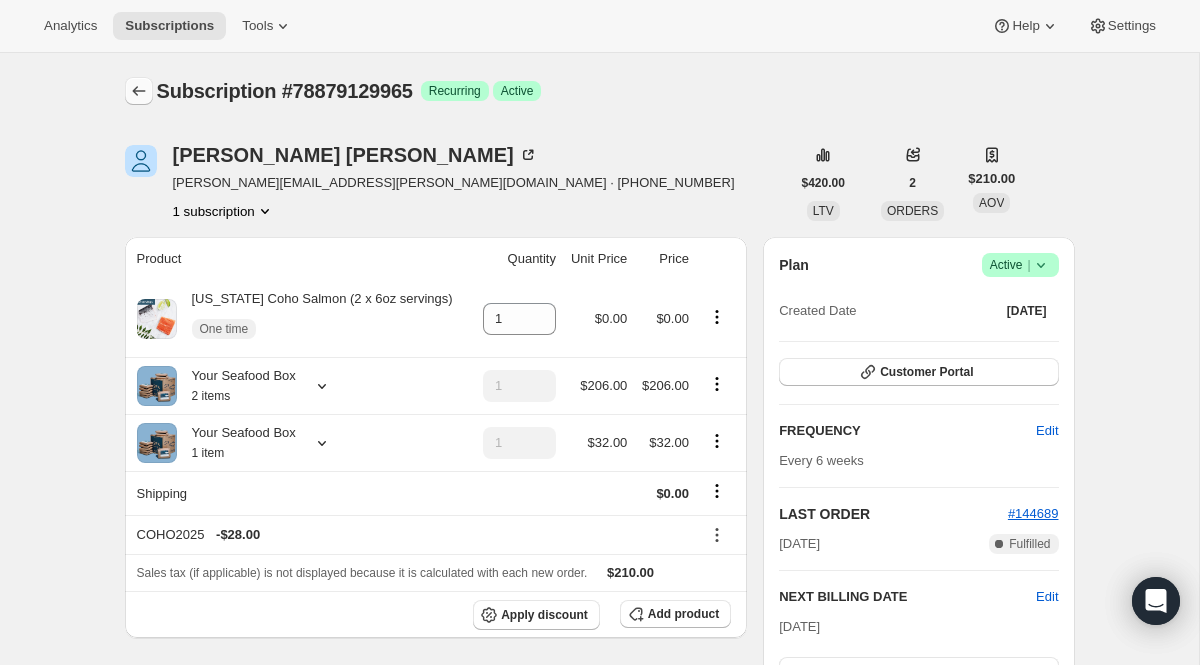 click 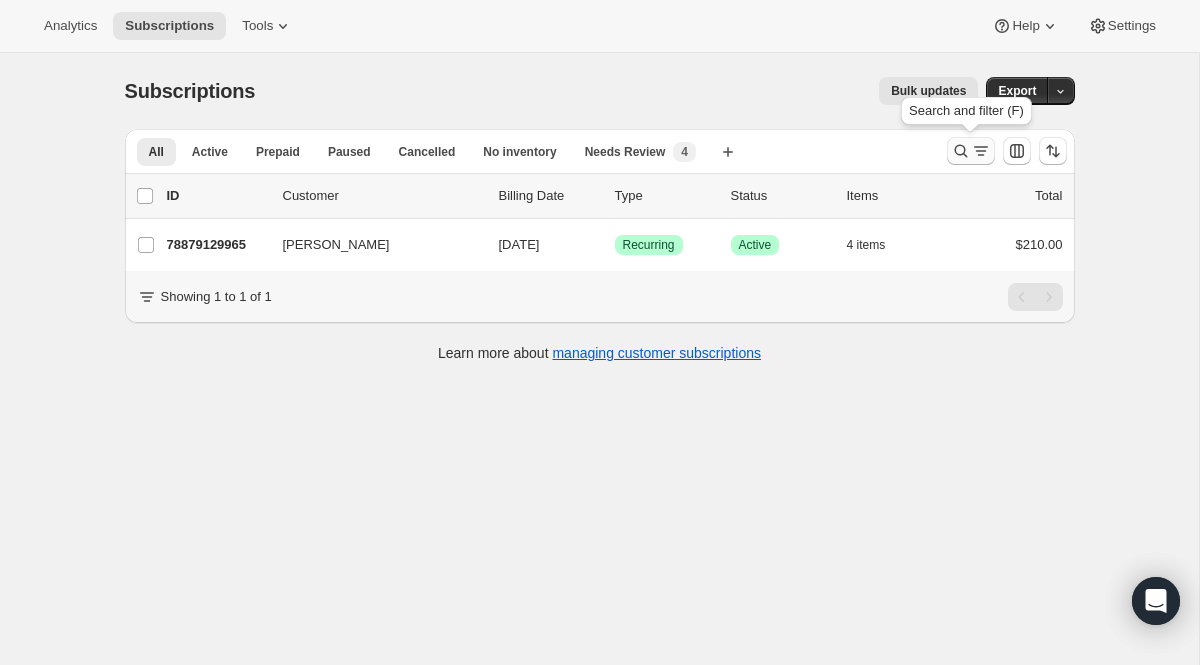 click 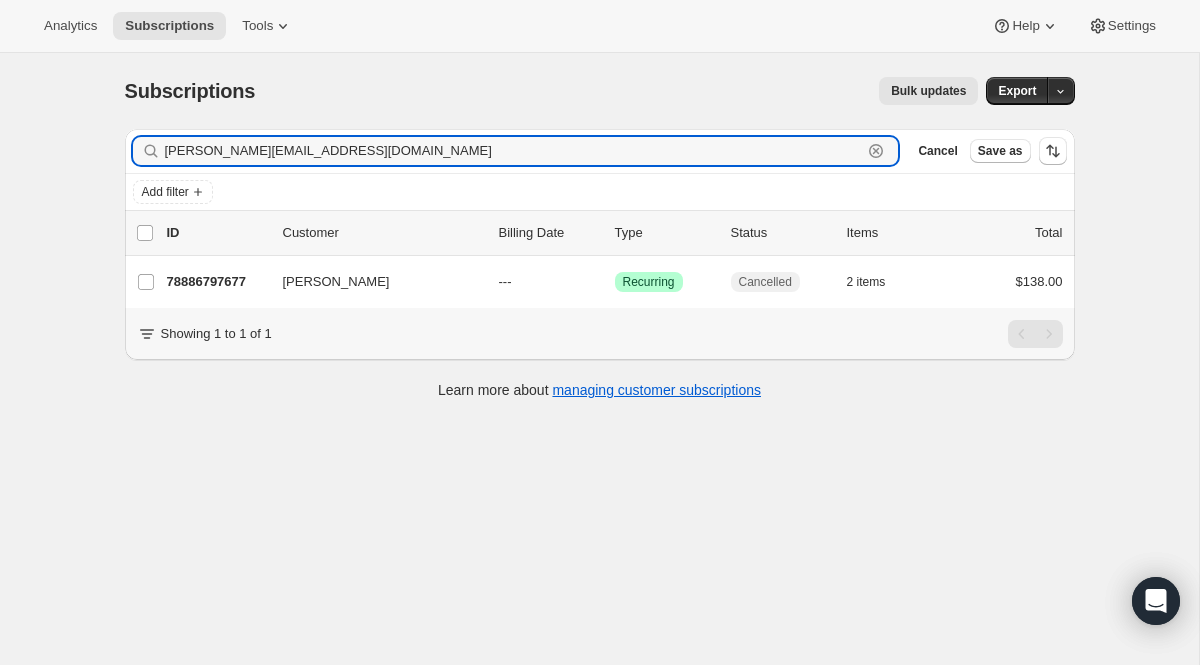 drag, startPoint x: 341, startPoint y: 156, endPoint x: 36, endPoint y: 84, distance: 313.38315 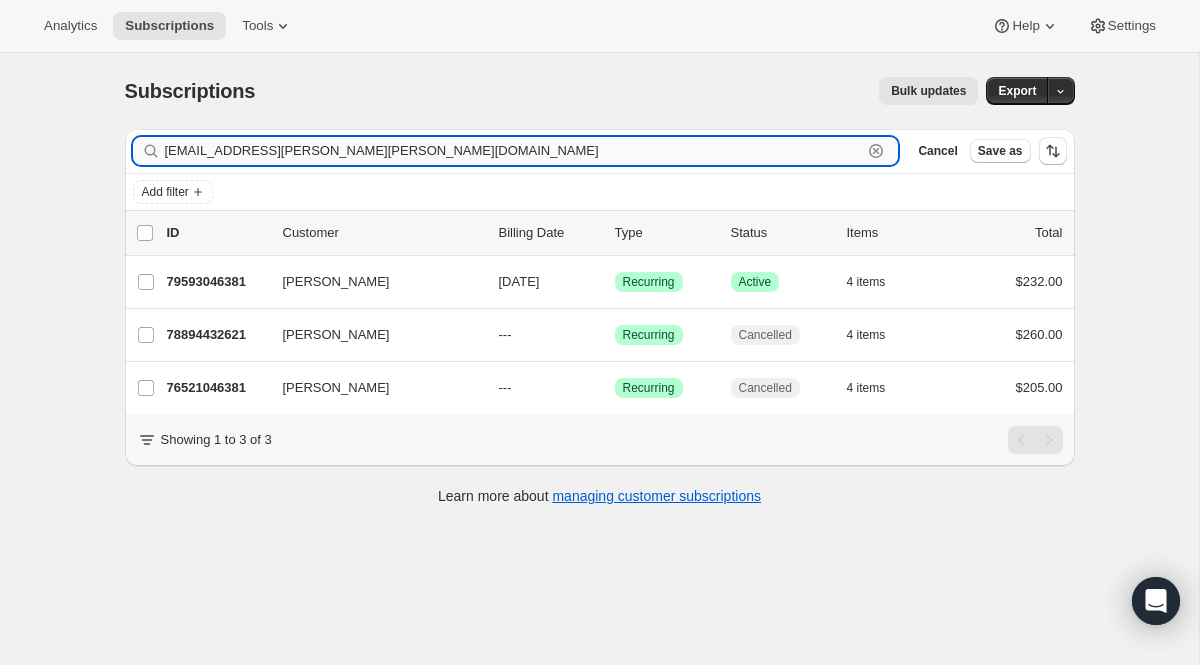 click on "[EMAIL_ADDRESS][PERSON_NAME][PERSON_NAME][DOMAIN_NAME]" at bounding box center [514, 151] 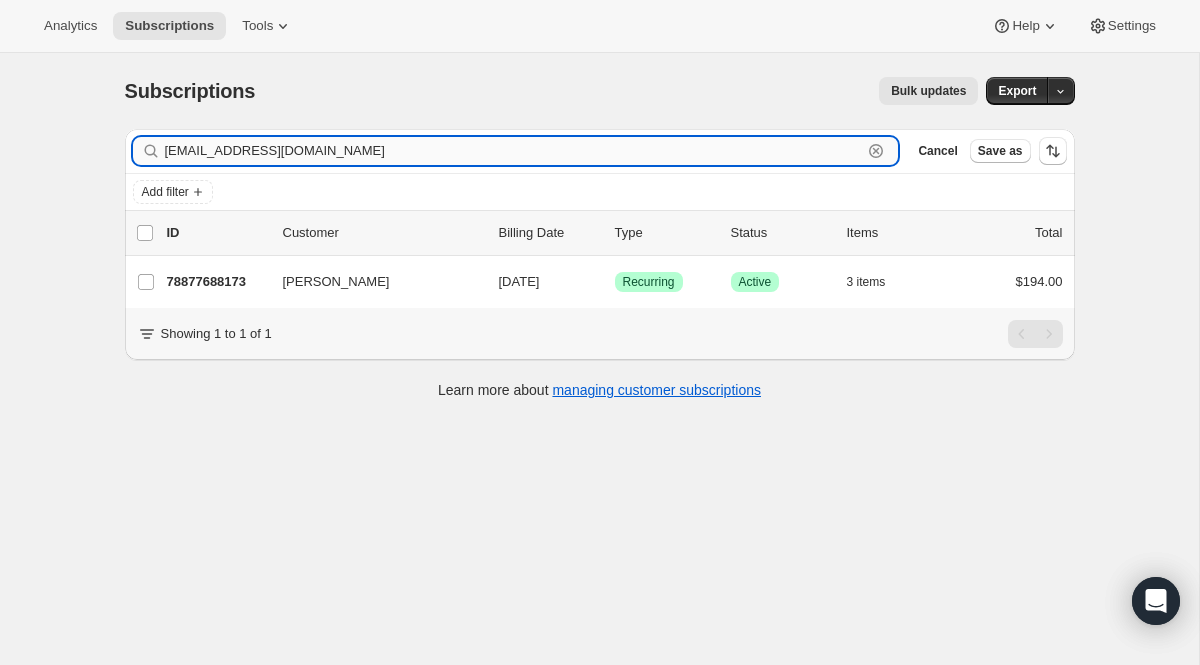 click on "[EMAIL_ADDRESS][DOMAIN_NAME]" at bounding box center [514, 151] 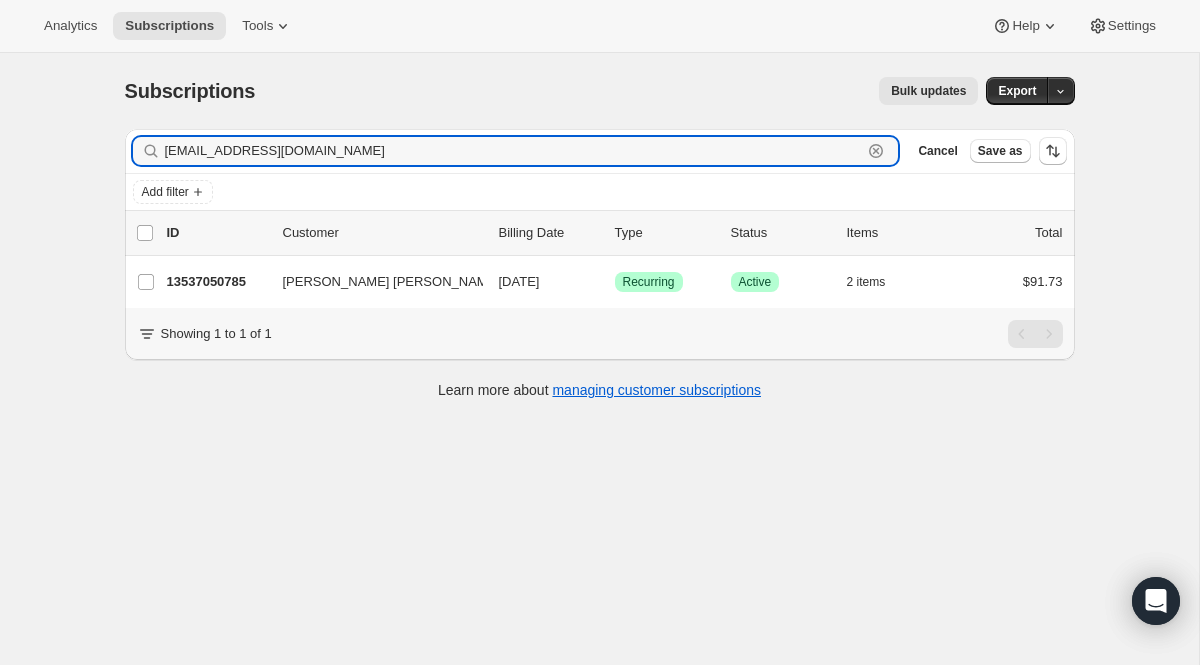 paste on "maryborucki2" 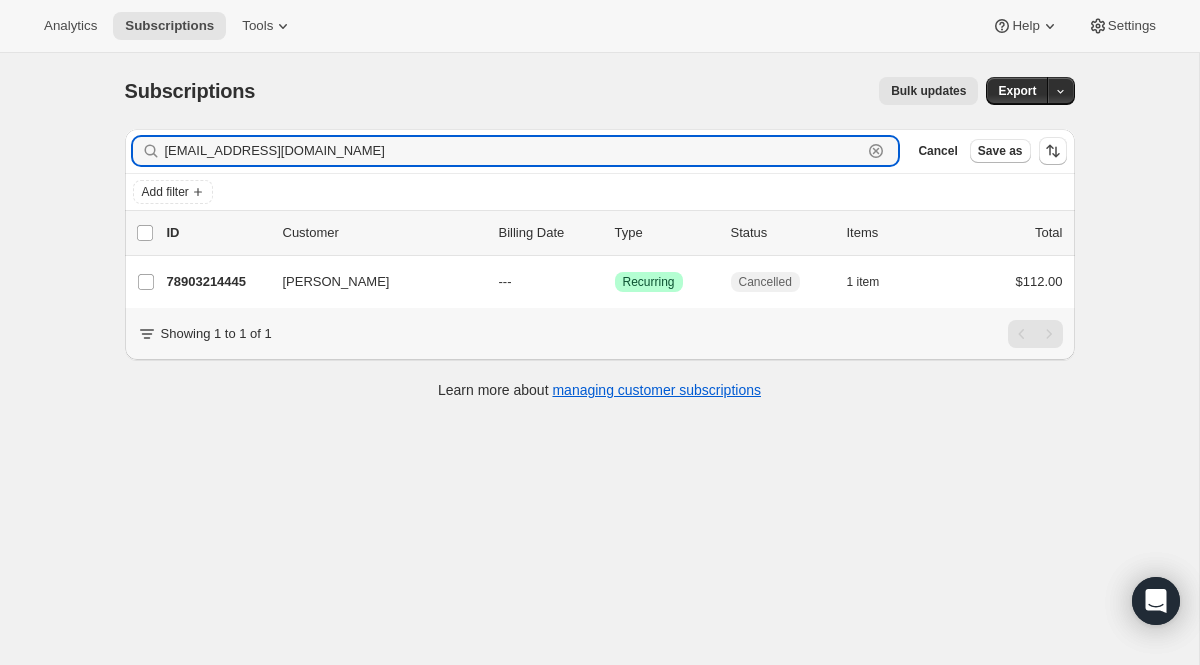drag, startPoint x: 403, startPoint y: 148, endPoint x: 126, endPoint y: 129, distance: 277.65085 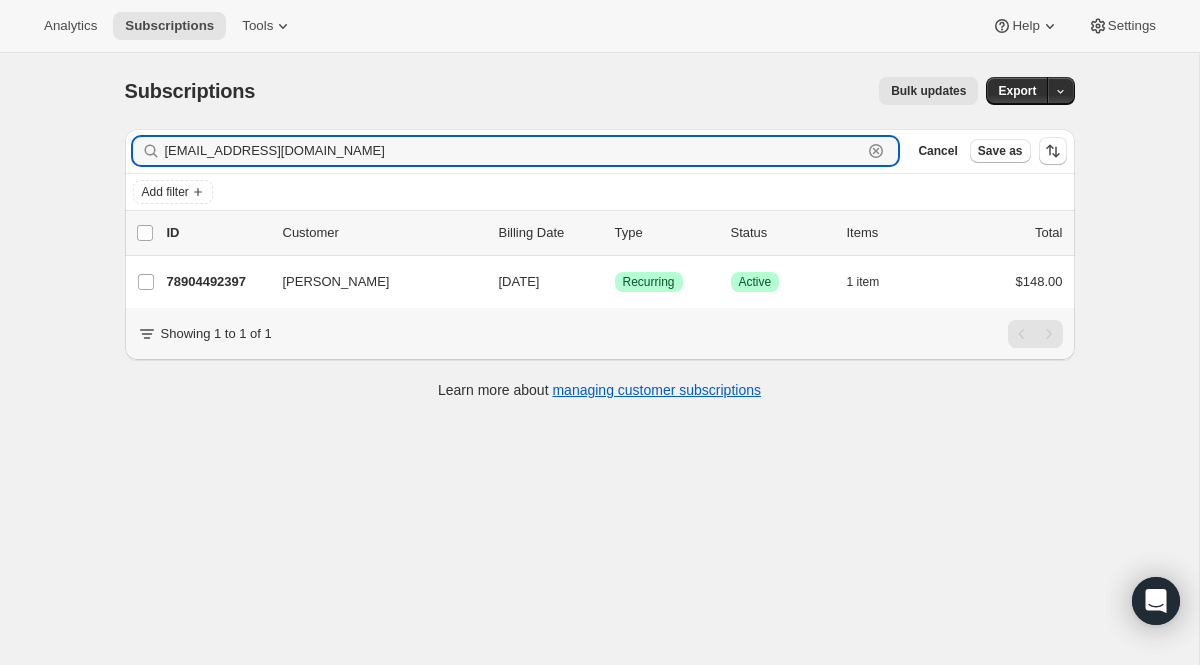 drag, startPoint x: 378, startPoint y: 151, endPoint x: 60, endPoint y: 74, distance: 327.18954 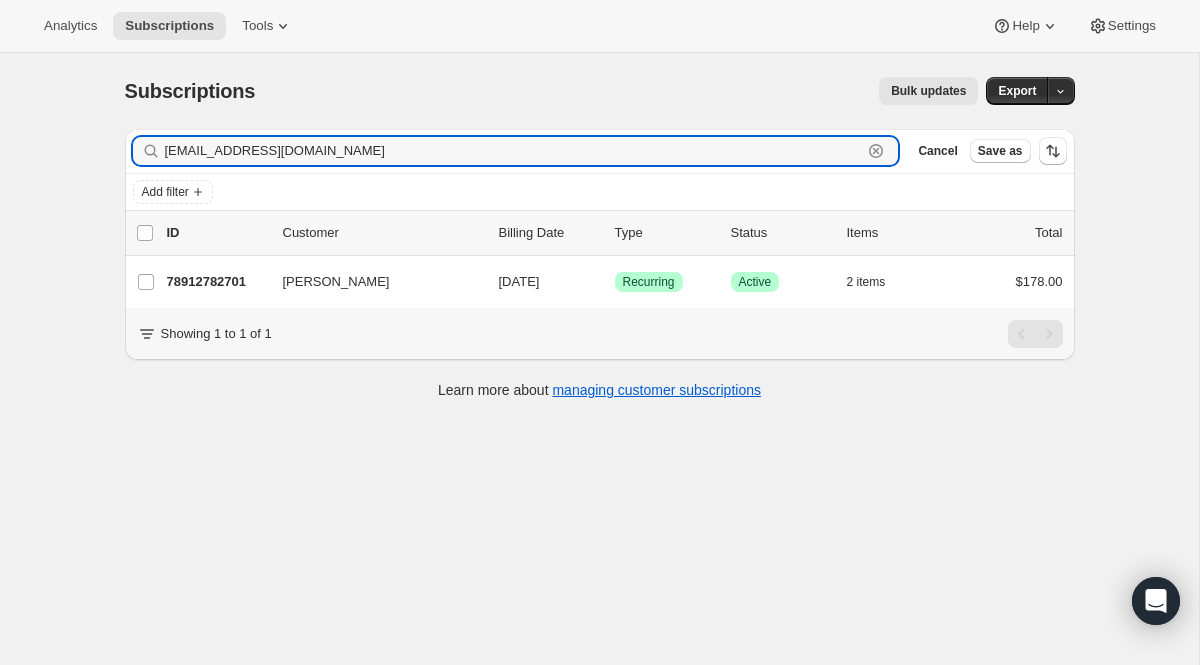 drag, startPoint x: 323, startPoint y: 158, endPoint x: 40, endPoint y: 106, distance: 287.73773 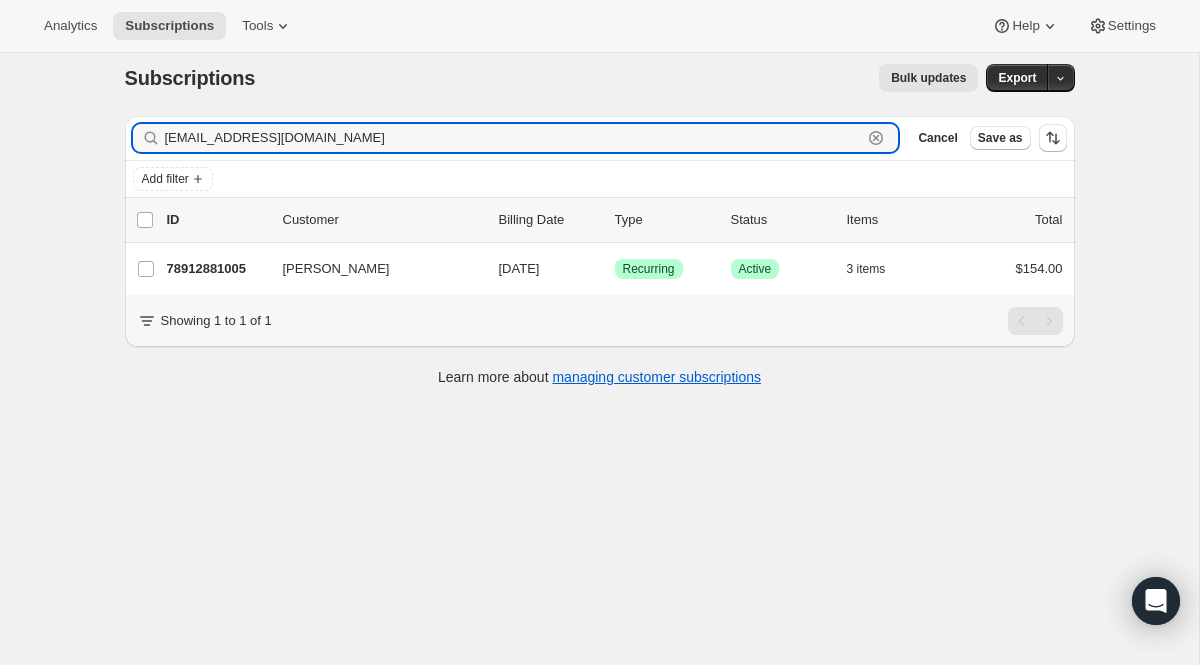 scroll, scrollTop: 4, scrollLeft: 0, axis: vertical 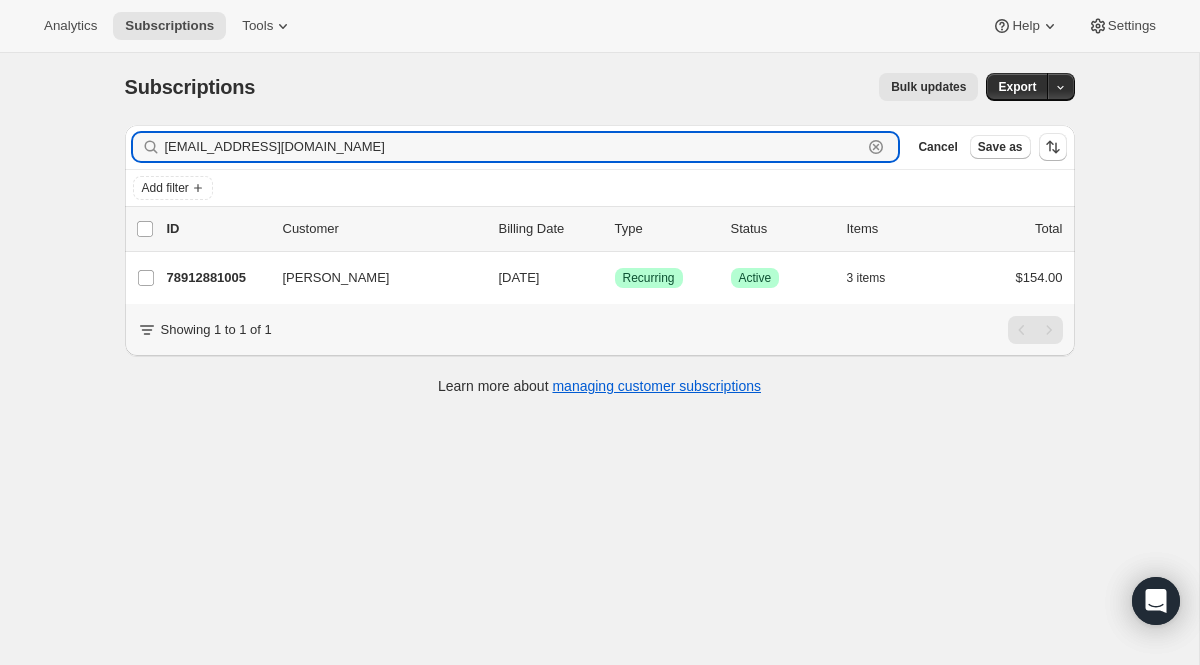 drag, startPoint x: 363, startPoint y: 145, endPoint x: 30, endPoint y: 102, distance: 335.7648 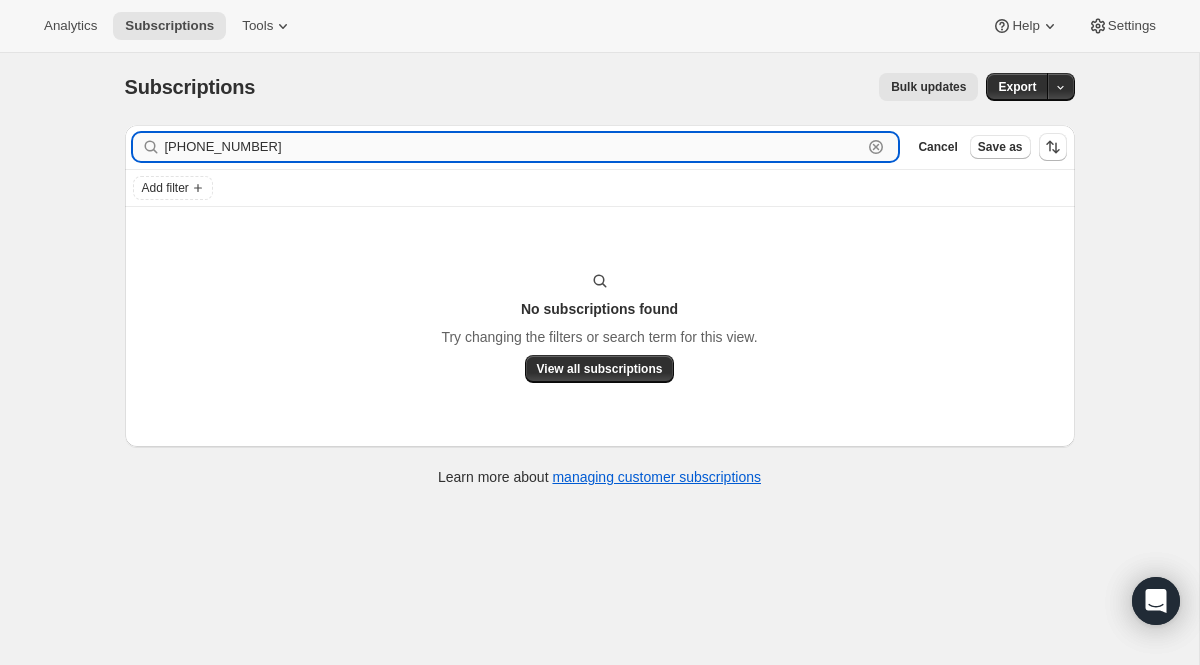 click on "[PHONE_NUMBER]" at bounding box center [514, 147] 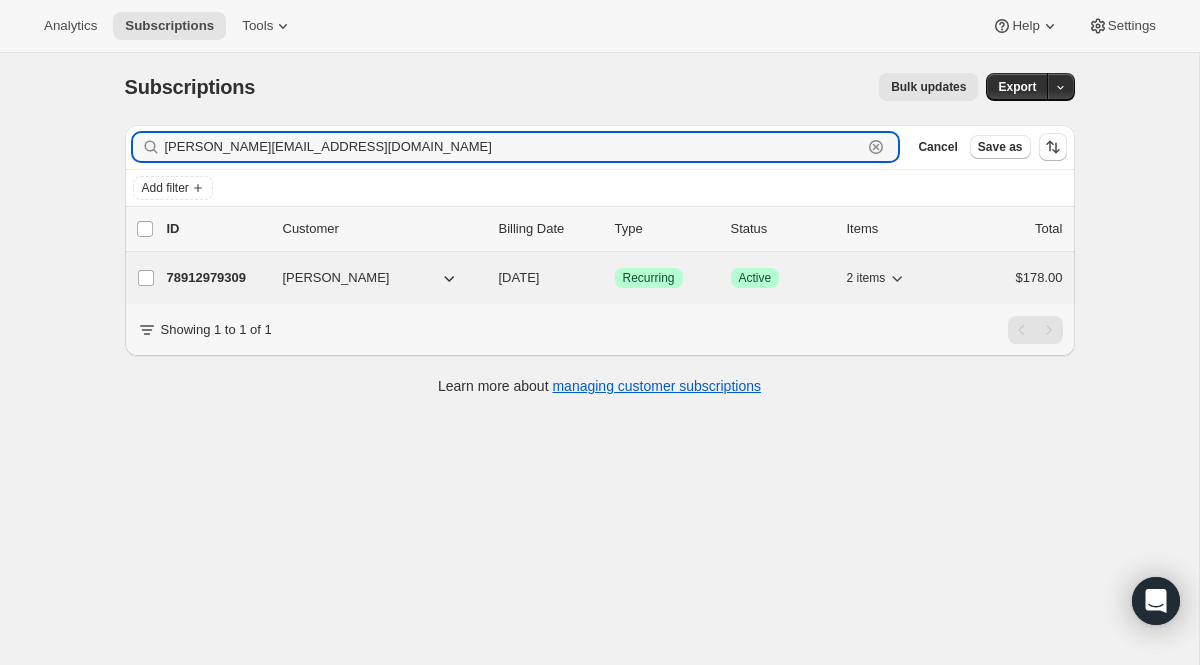 type on "[PERSON_NAME][EMAIL_ADDRESS][DOMAIN_NAME]" 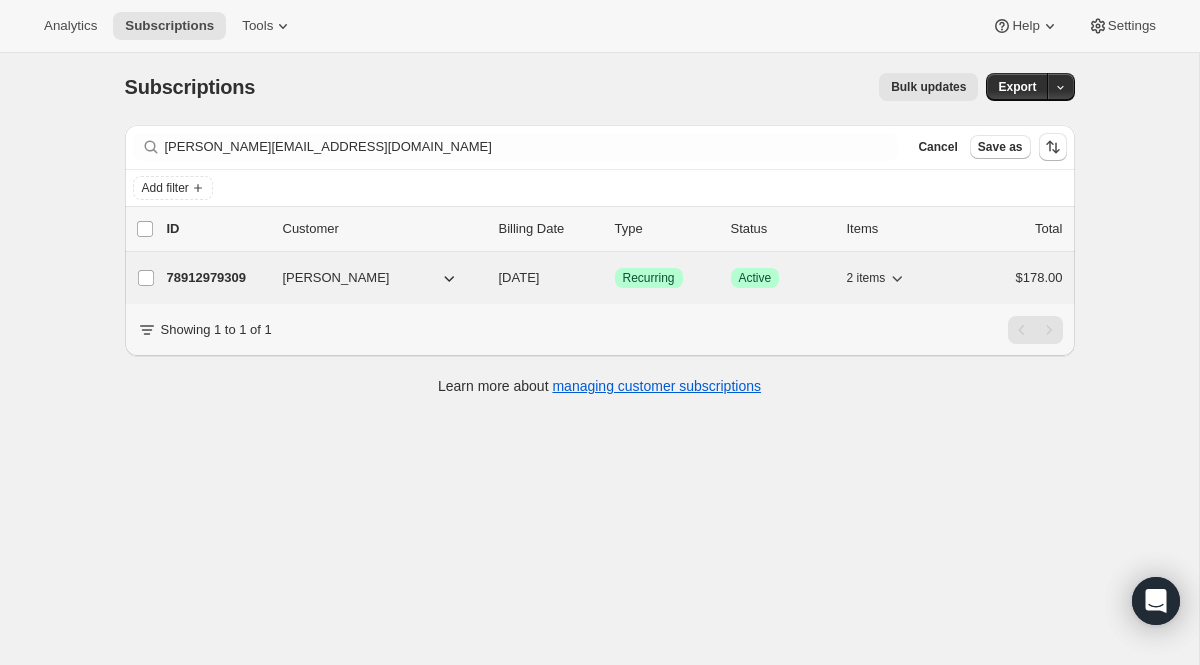 click on "78912979309 [PERSON_NAME] [DATE] Success Recurring Success Active 2   items $178.00" at bounding box center (615, 278) 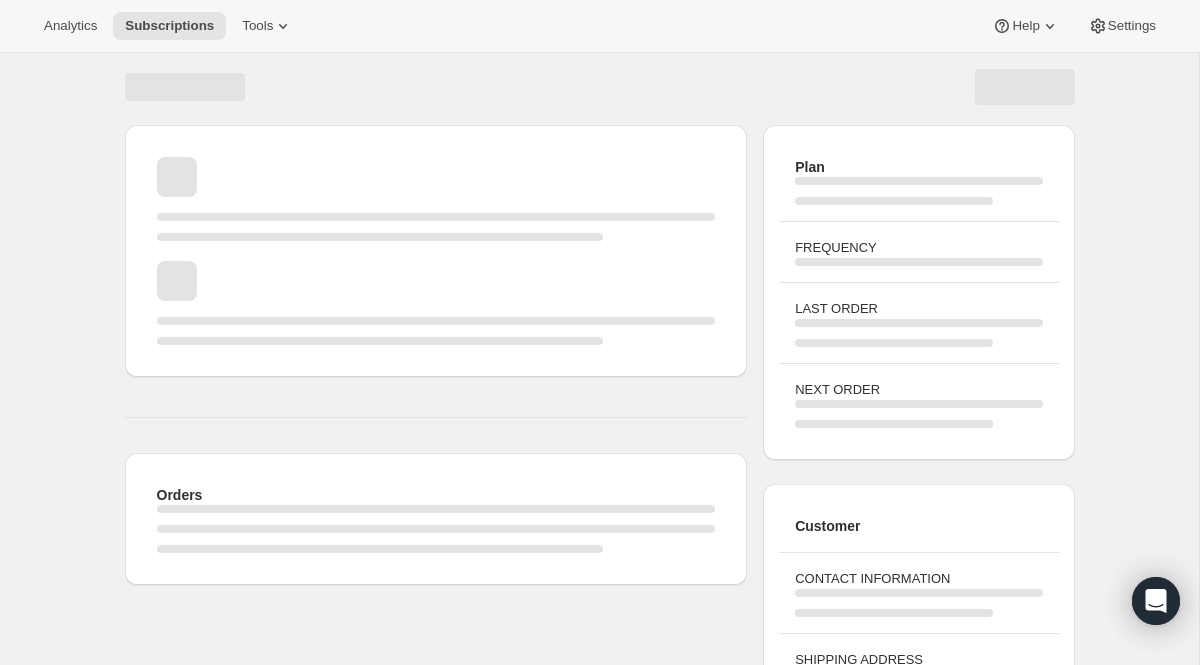 scroll, scrollTop: 0, scrollLeft: 0, axis: both 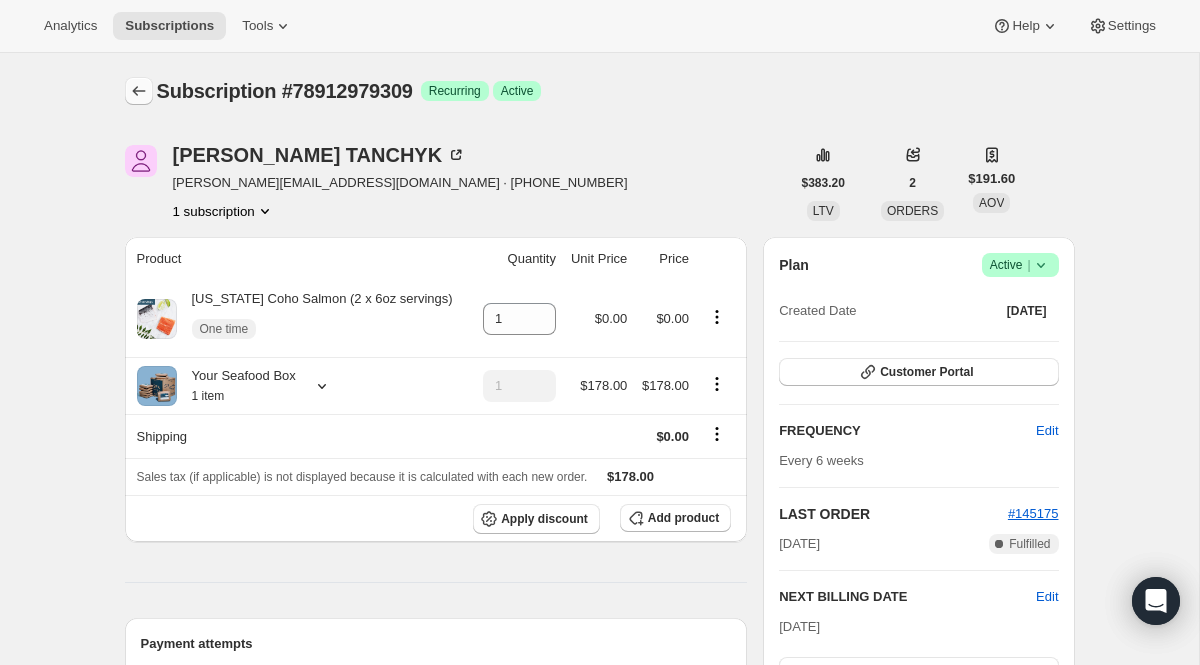 click 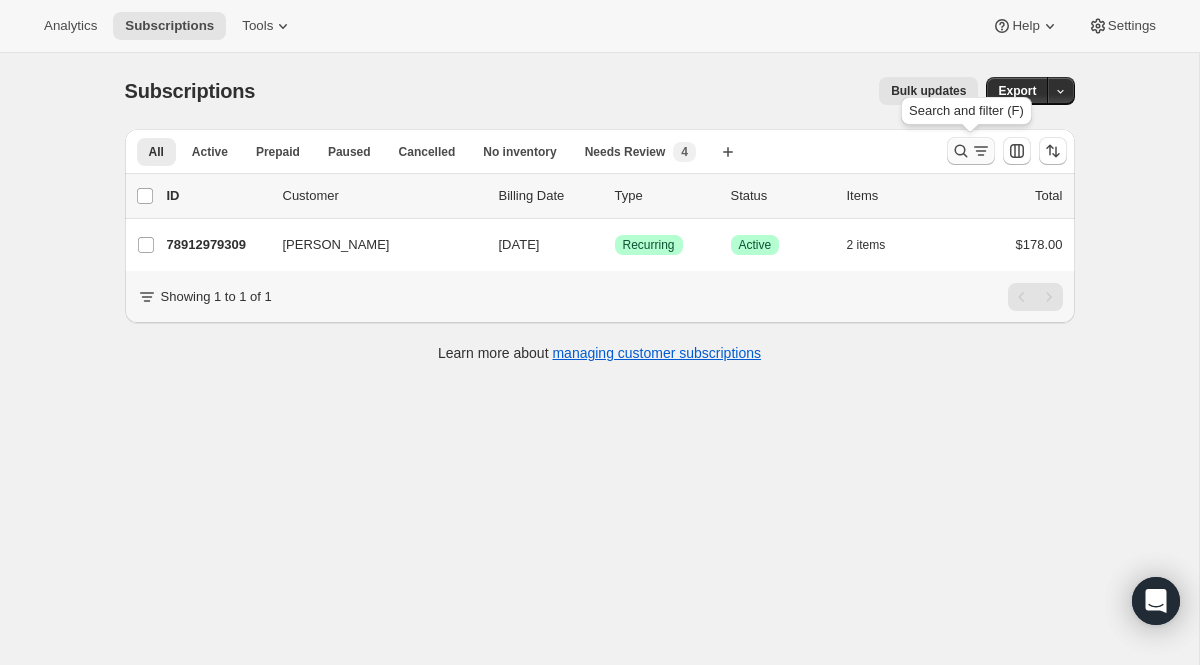 click 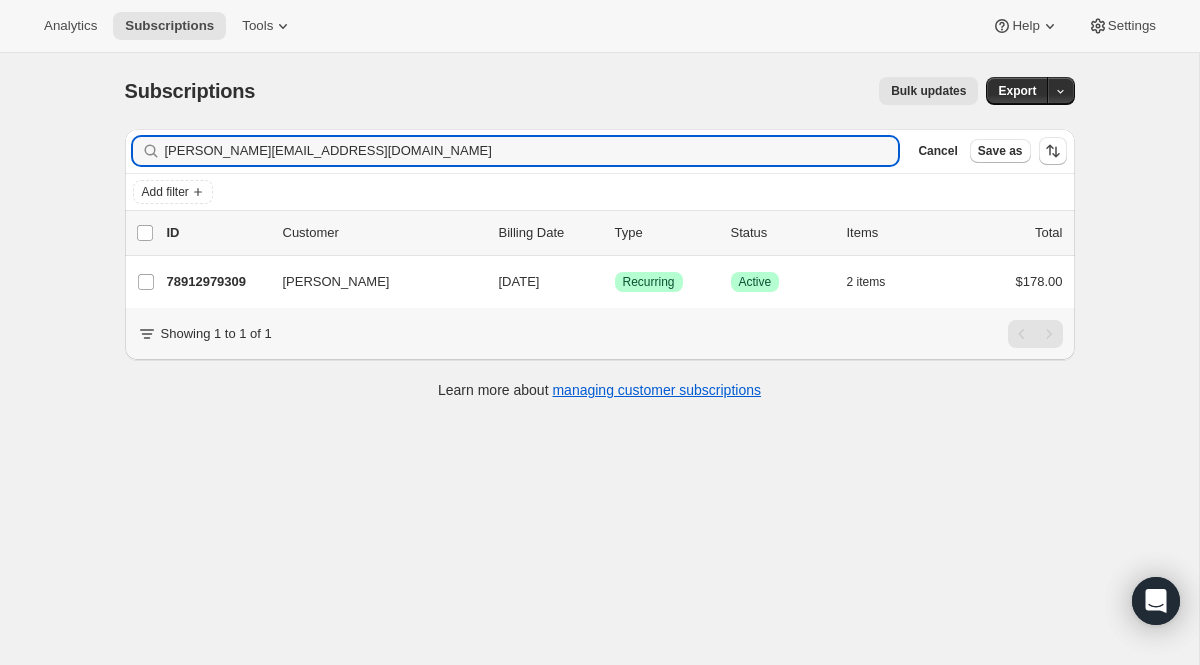 drag, startPoint x: 435, startPoint y: 158, endPoint x: 64, endPoint y: 158, distance: 371 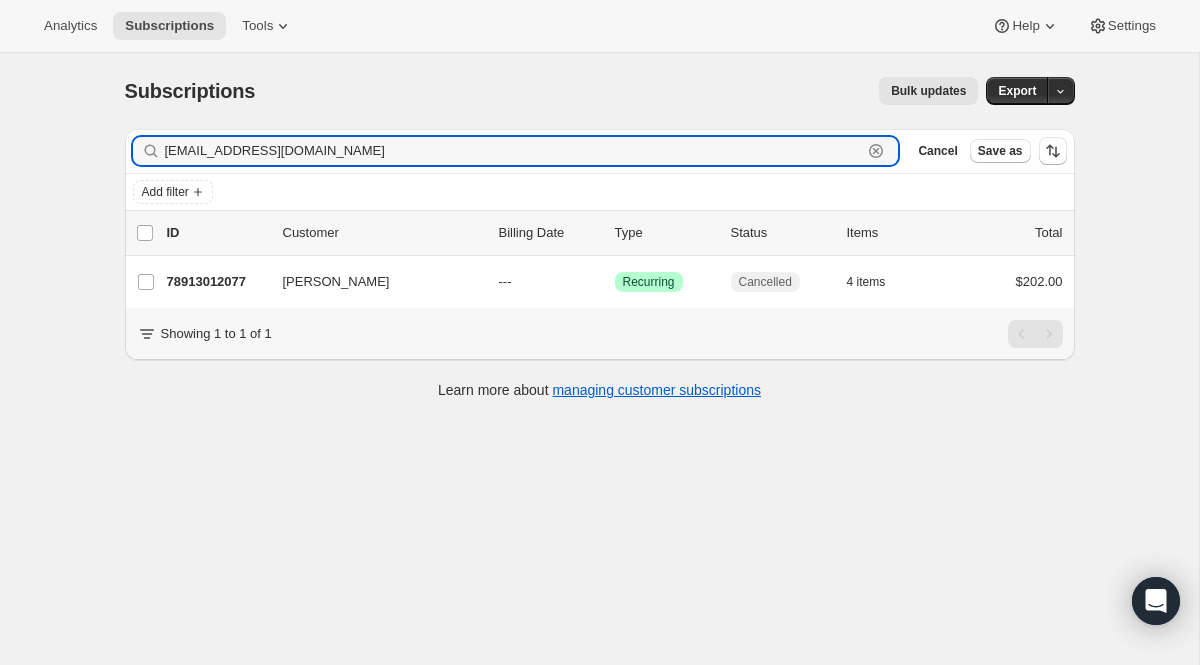 drag, startPoint x: 512, startPoint y: 139, endPoint x: 96, endPoint y: 55, distance: 424.39603 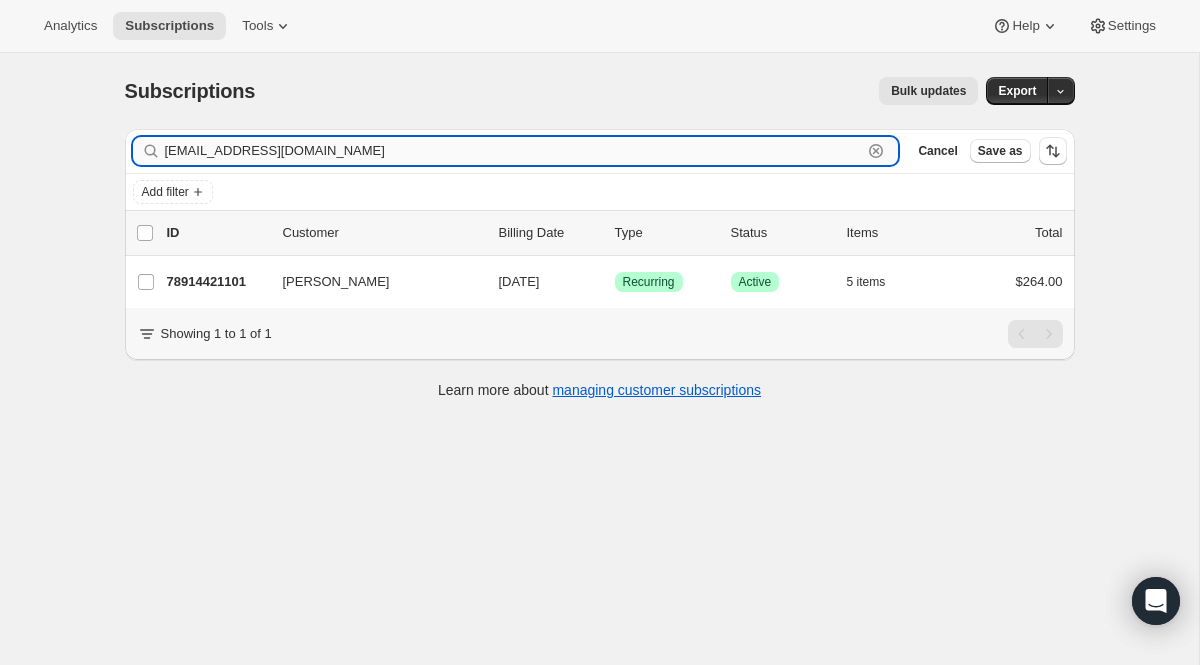 drag, startPoint x: 340, startPoint y: 144, endPoint x: 172, endPoint y: 137, distance: 168.14577 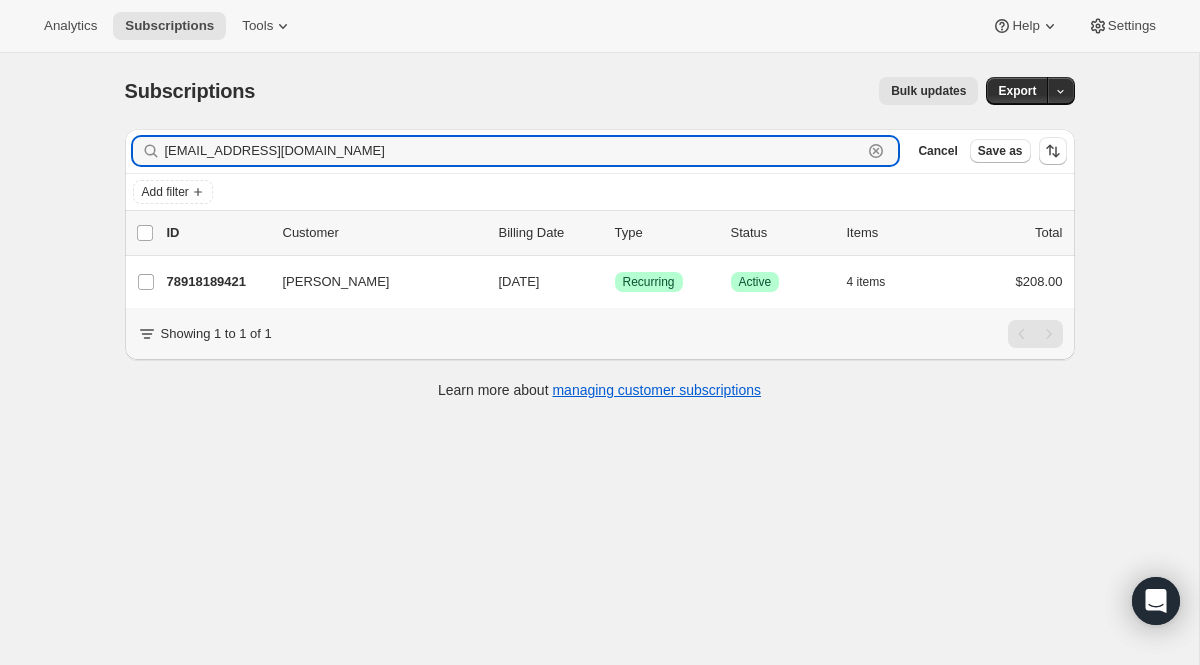 paste on "anastasiasmith3333" 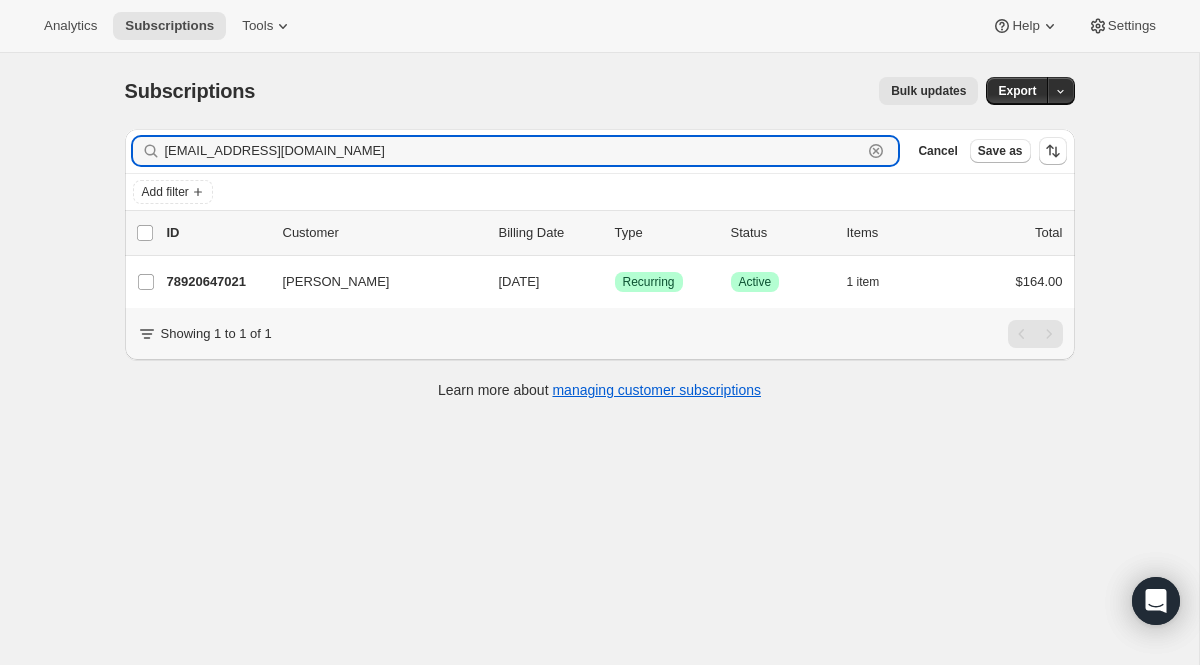 paste on "npazycheva@hot" 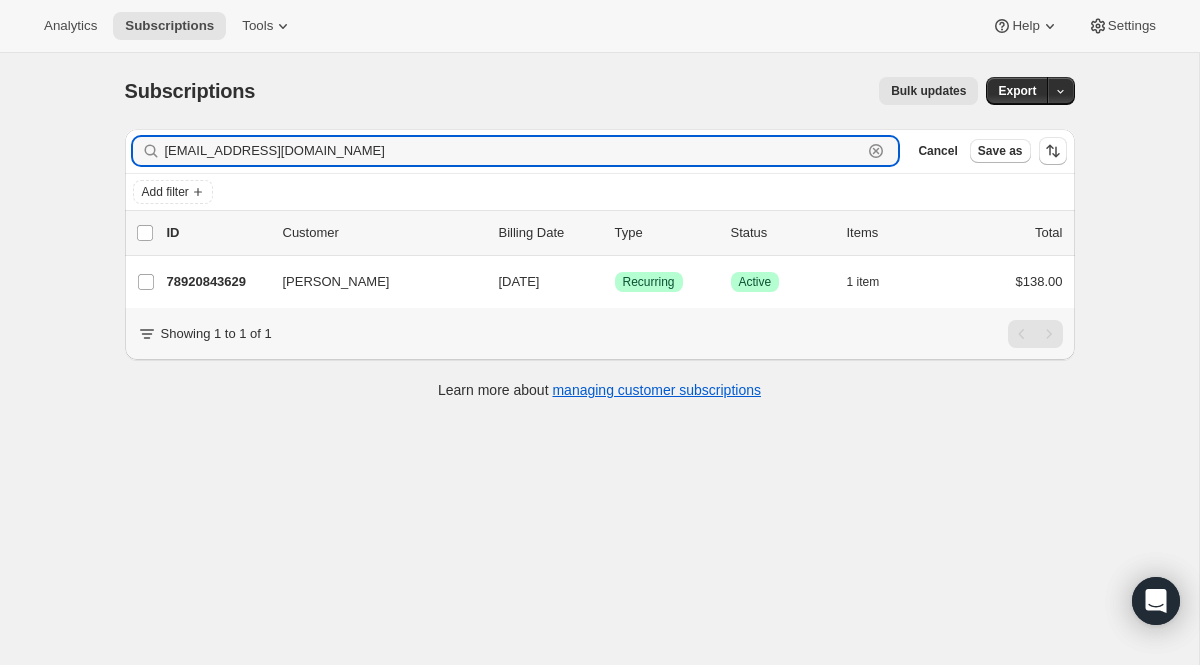 drag, startPoint x: 342, startPoint y: 155, endPoint x: -136, endPoint y: 4, distance: 501.28336 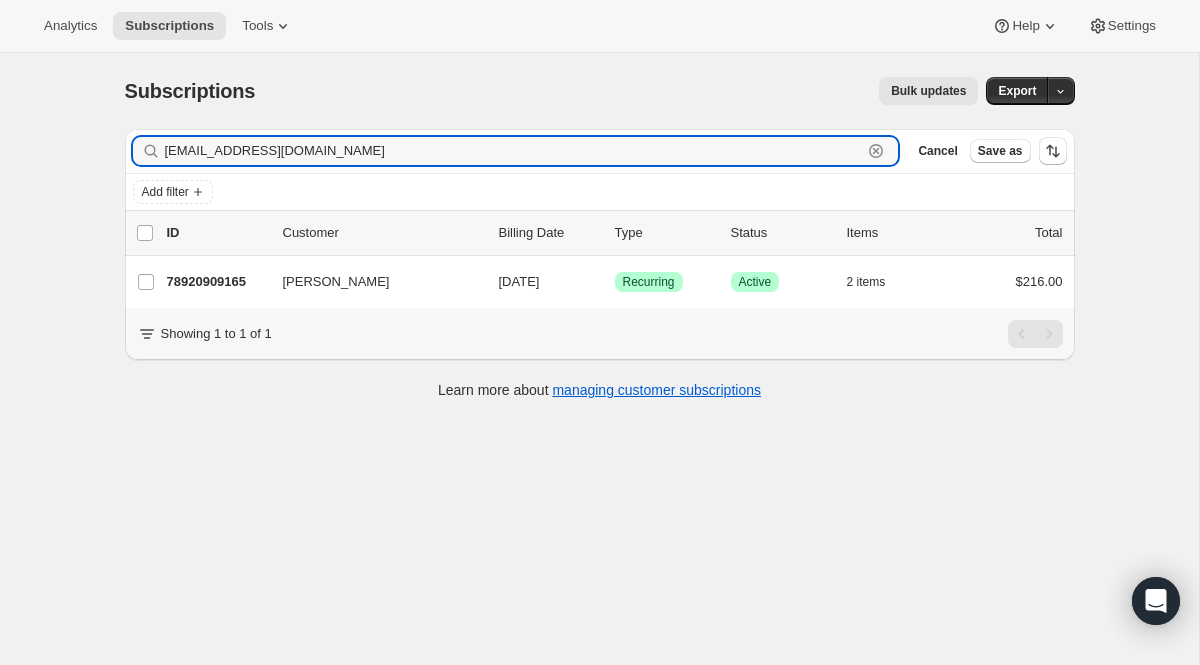 drag, startPoint x: 390, startPoint y: 155, endPoint x: 22, endPoint y: 16, distance: 393.3764 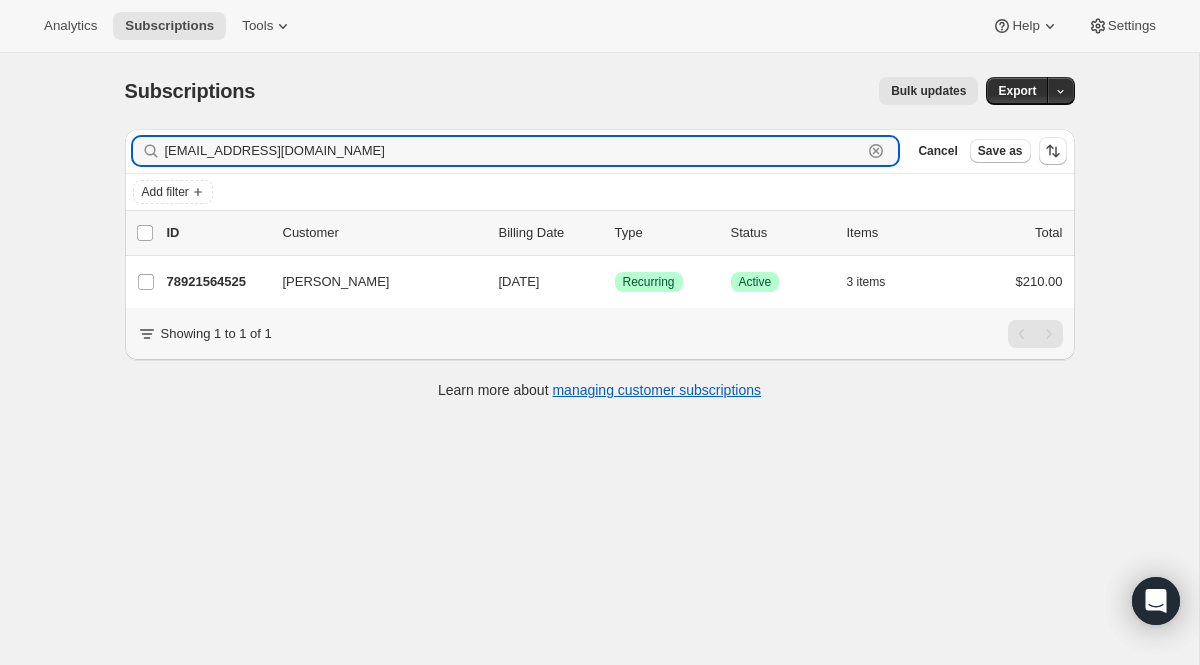 drag, startPoint x: 354, startPoint y: 162, endPoint x: 33, endPoint y: 48, distance: 340.64203 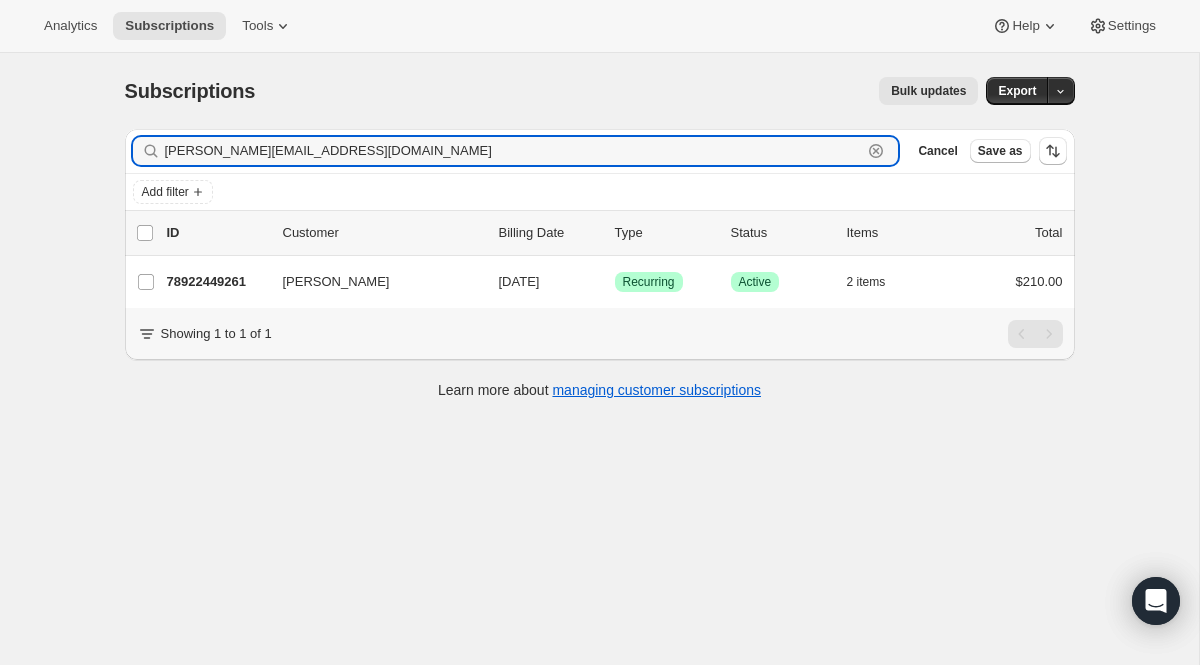 drag, startPoint x: 356, startPoint y: 143, endPoint x: 18, endPoint y: 46, distance: 351.64328 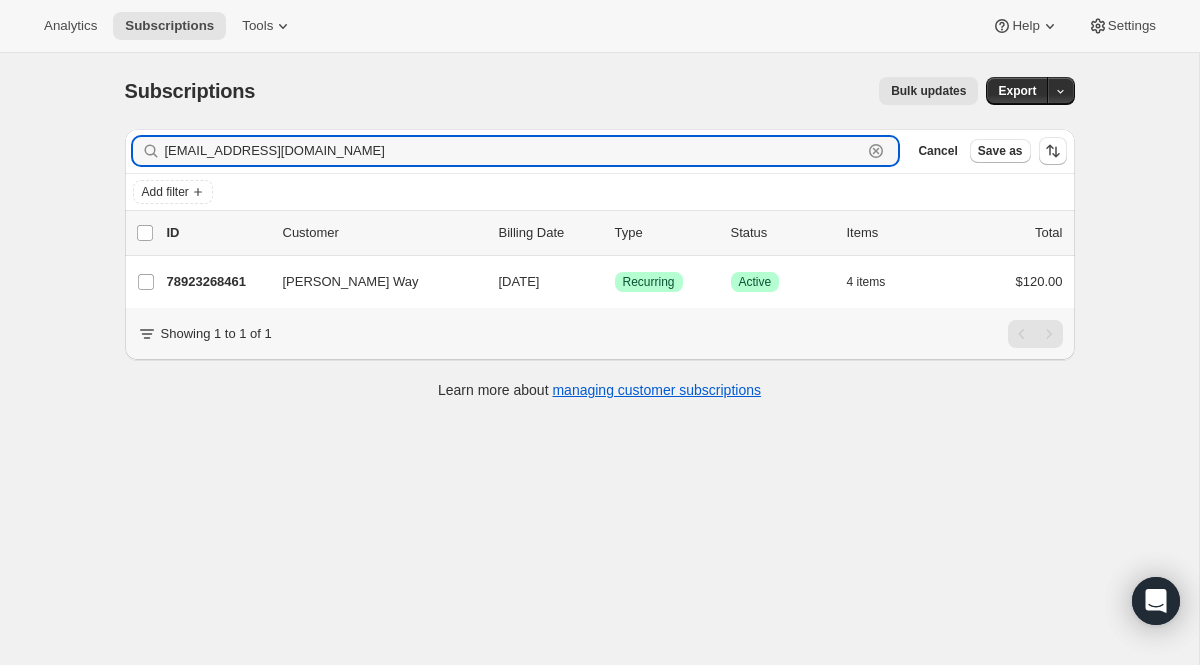 drag, startPoint x: 377, startPoint y: 150, endPoint x: -45, endPoint y: 37, distance: 436.86725 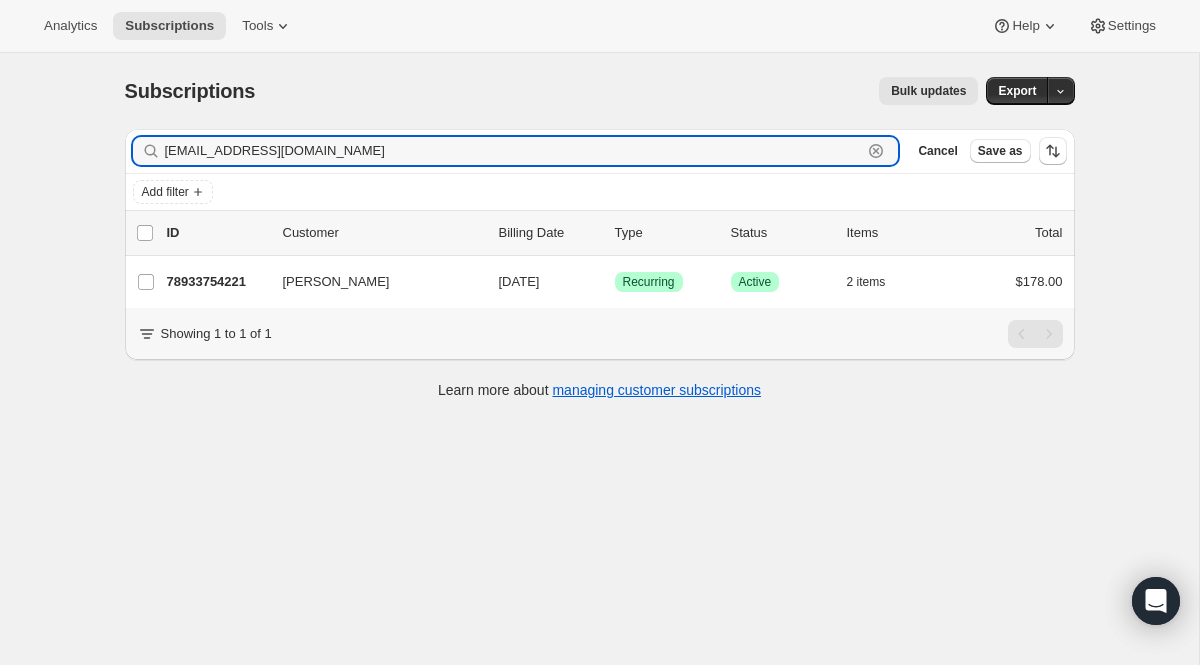 type on "[EMAIL_ADDRESS][DOMAIN_NAME]" 